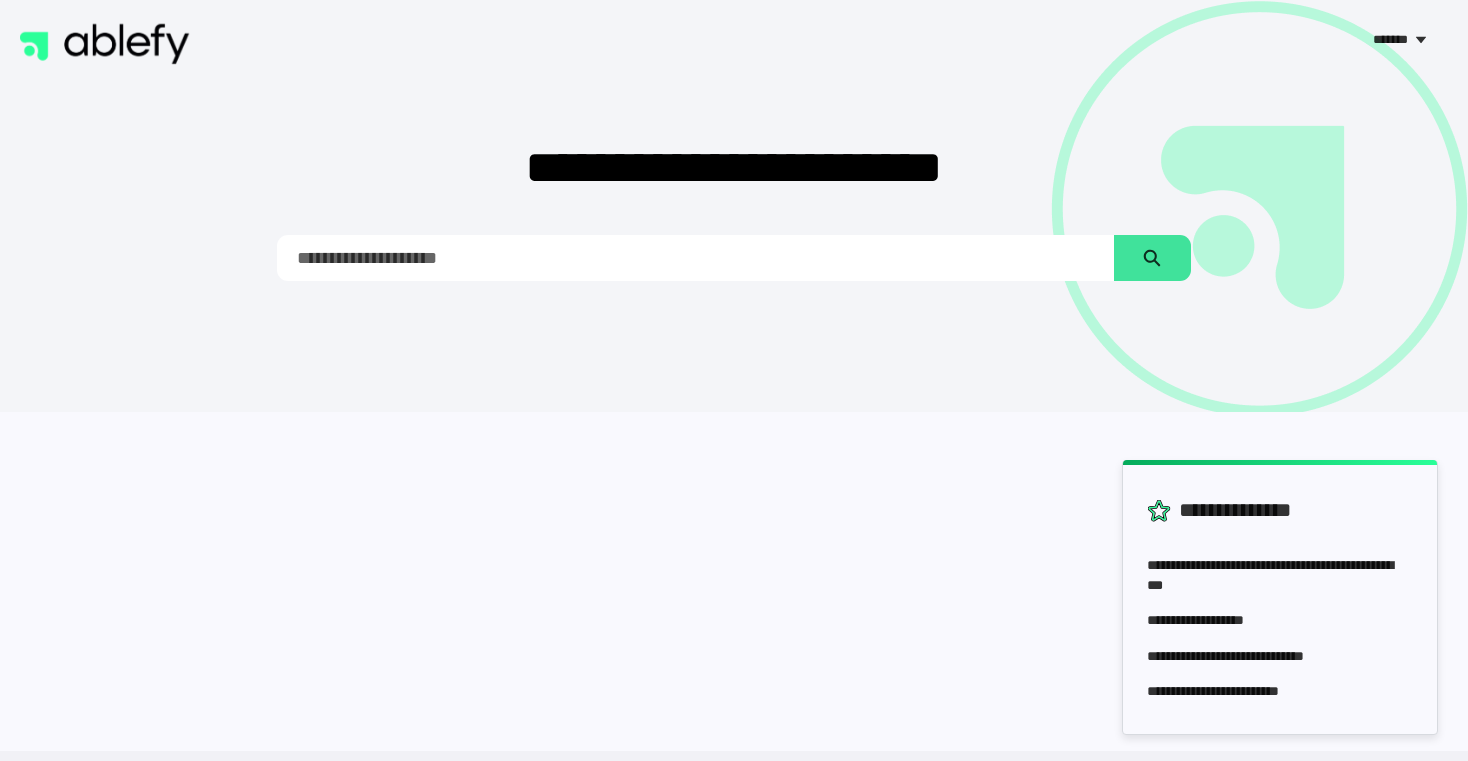 scroll, scrollTop: 0, scrollLeft: 0, axis: both 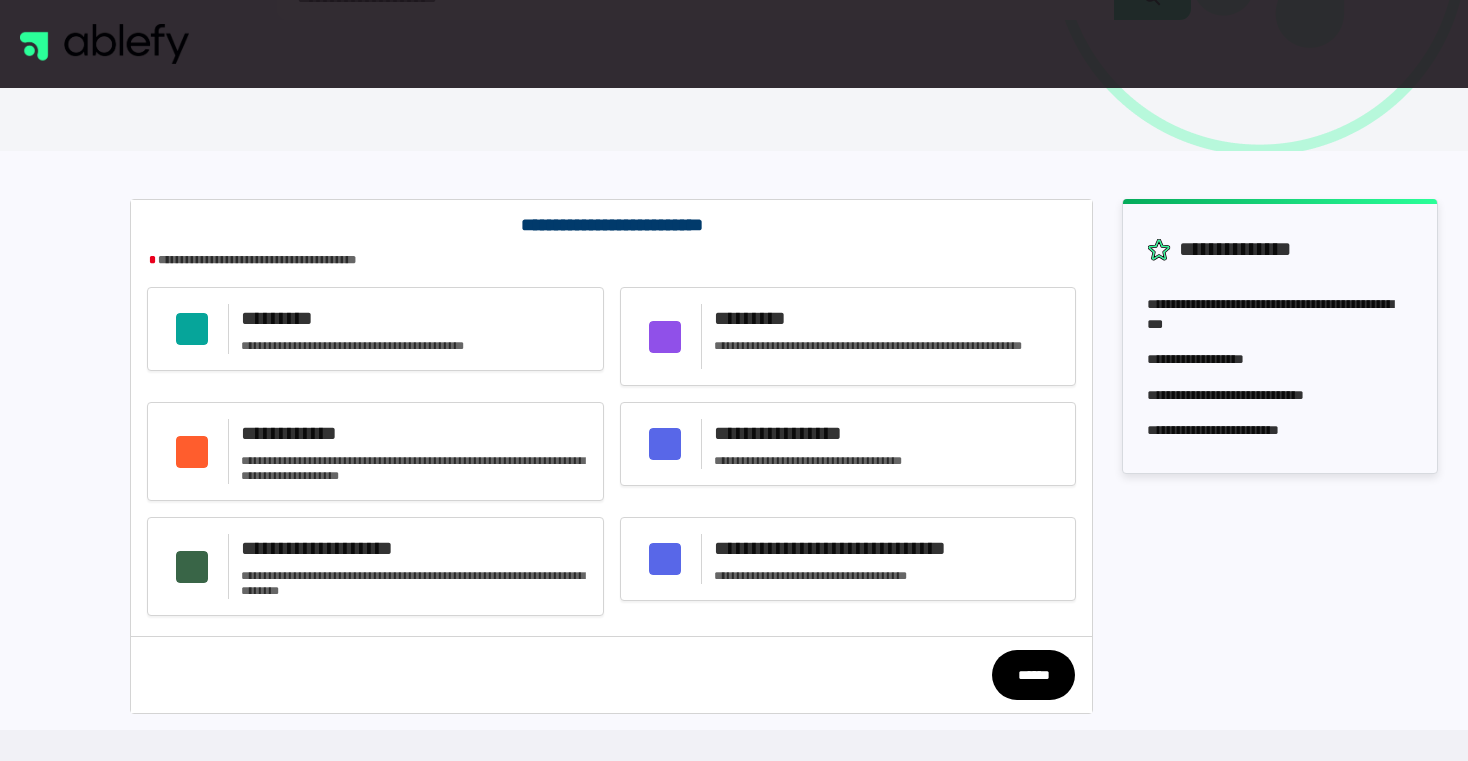 click on "**********" 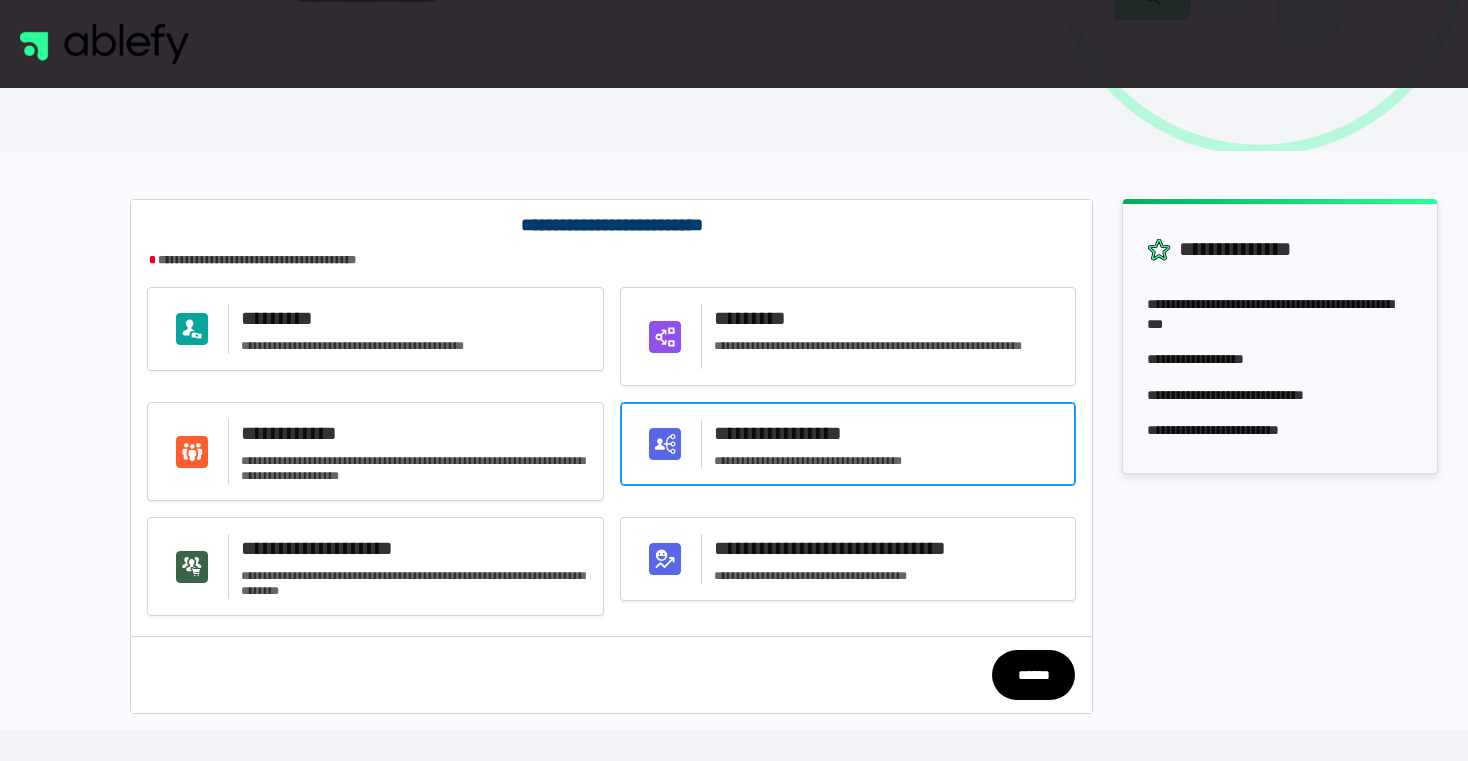 click on "**********" 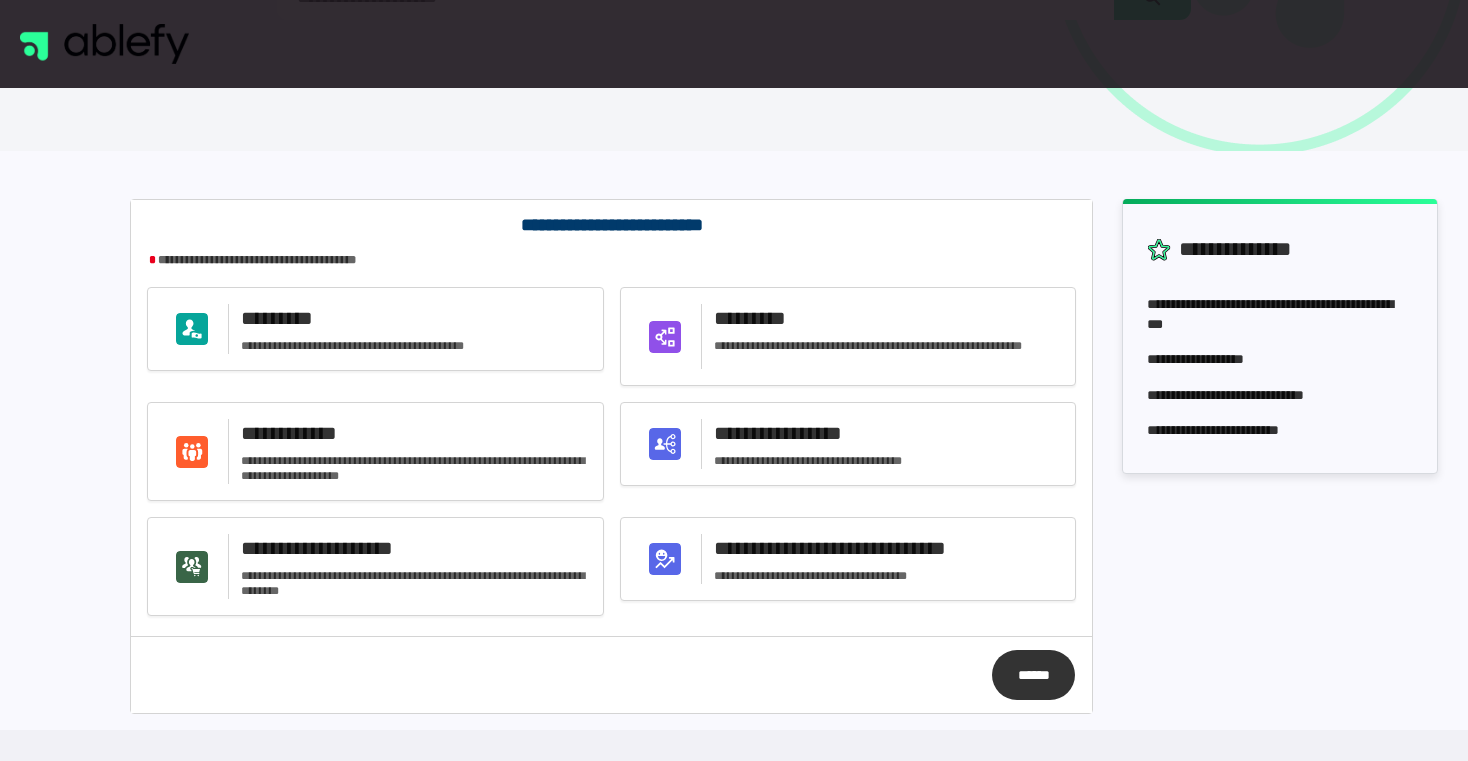 click on "******" 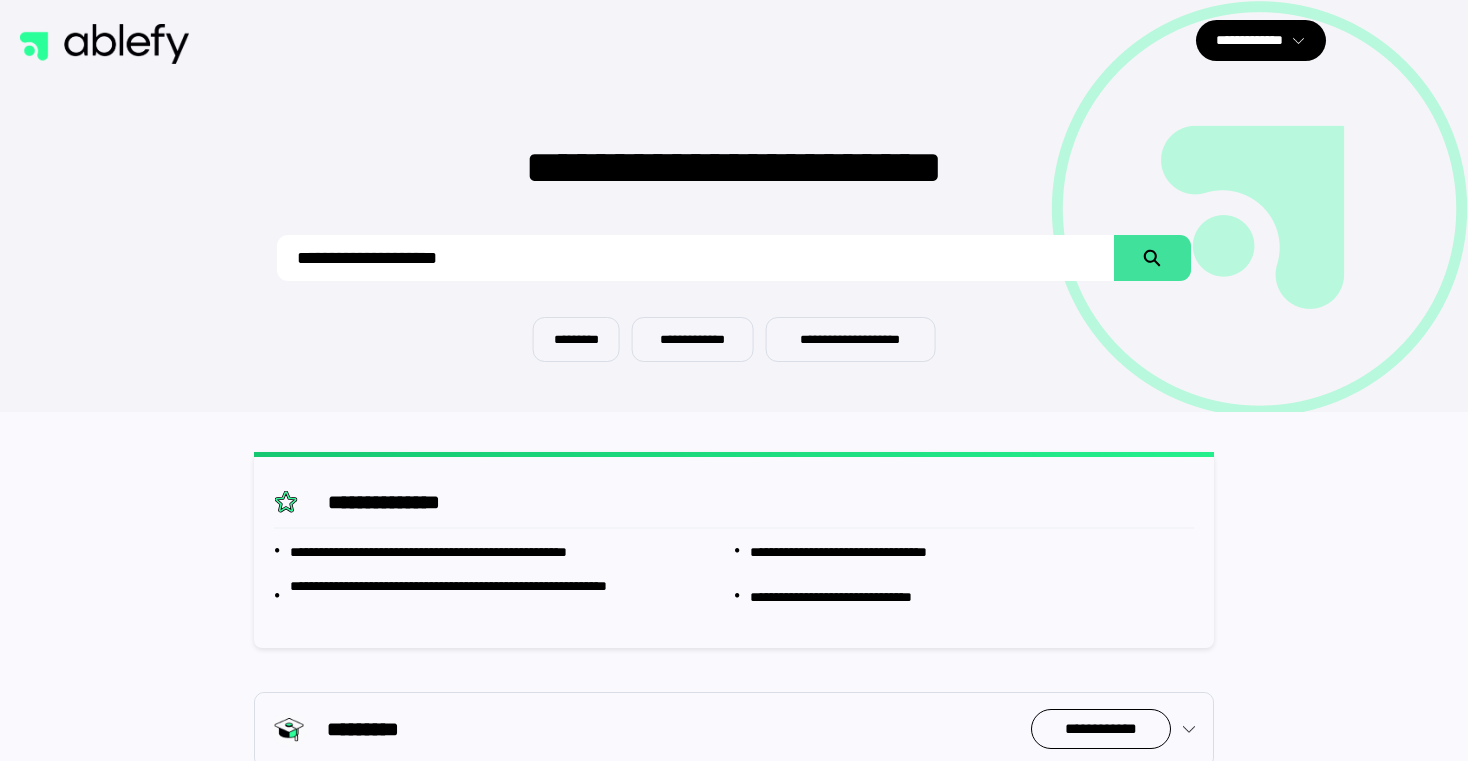 scroll, scrollTop: 0, scrollLeft: 0, axis: both 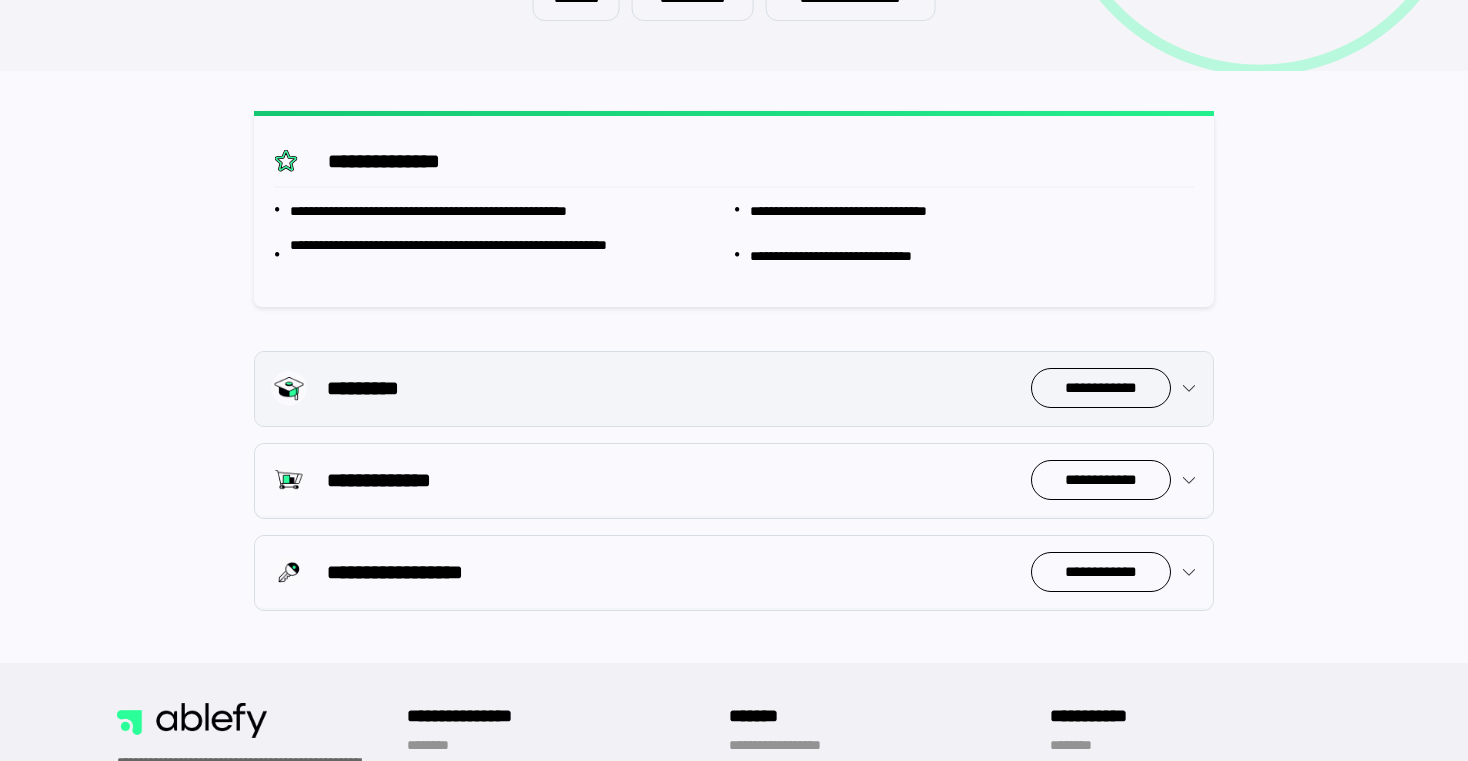 click on "**********" at bounding box center (1101, 388) 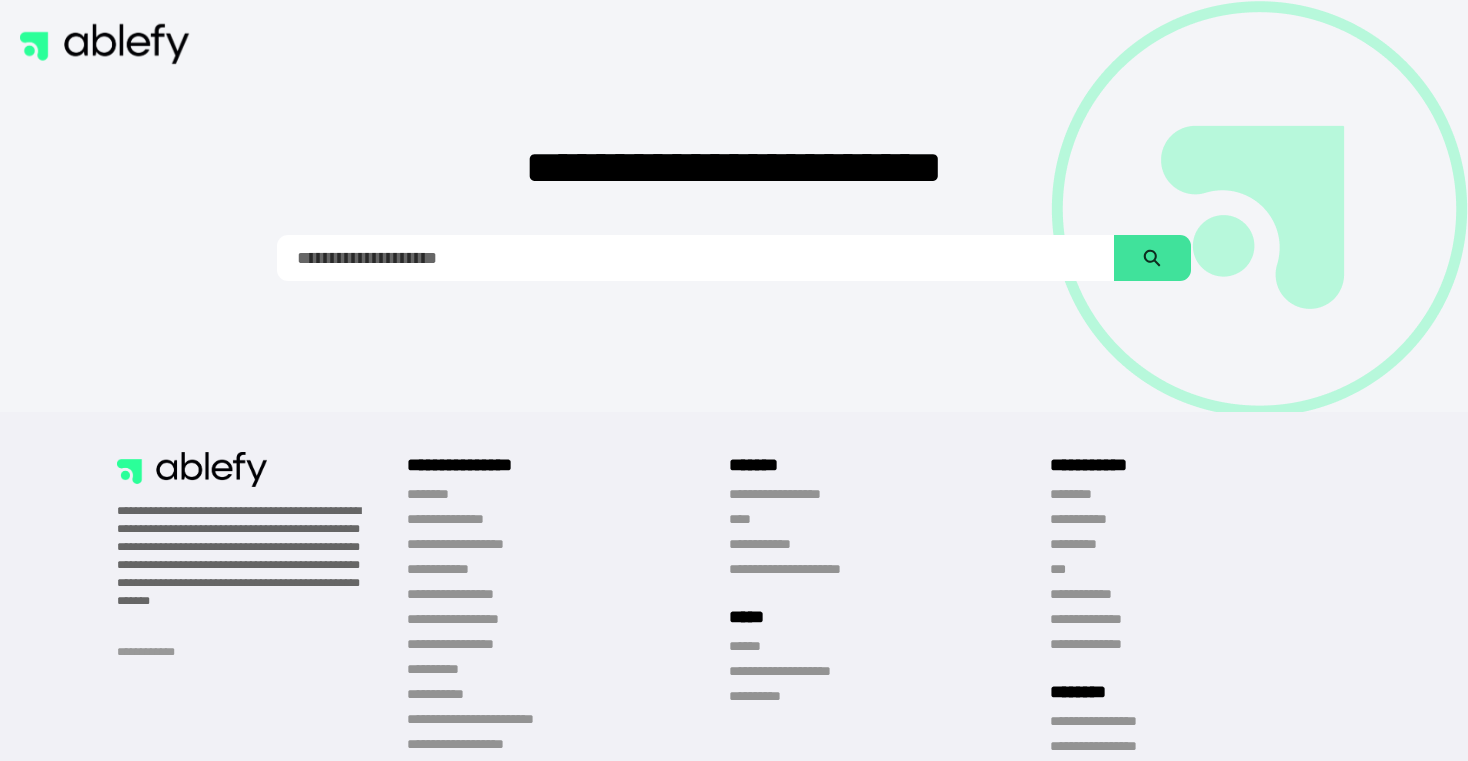 scroll, scrollTop: 0, scrollLeft: 0, axis: both 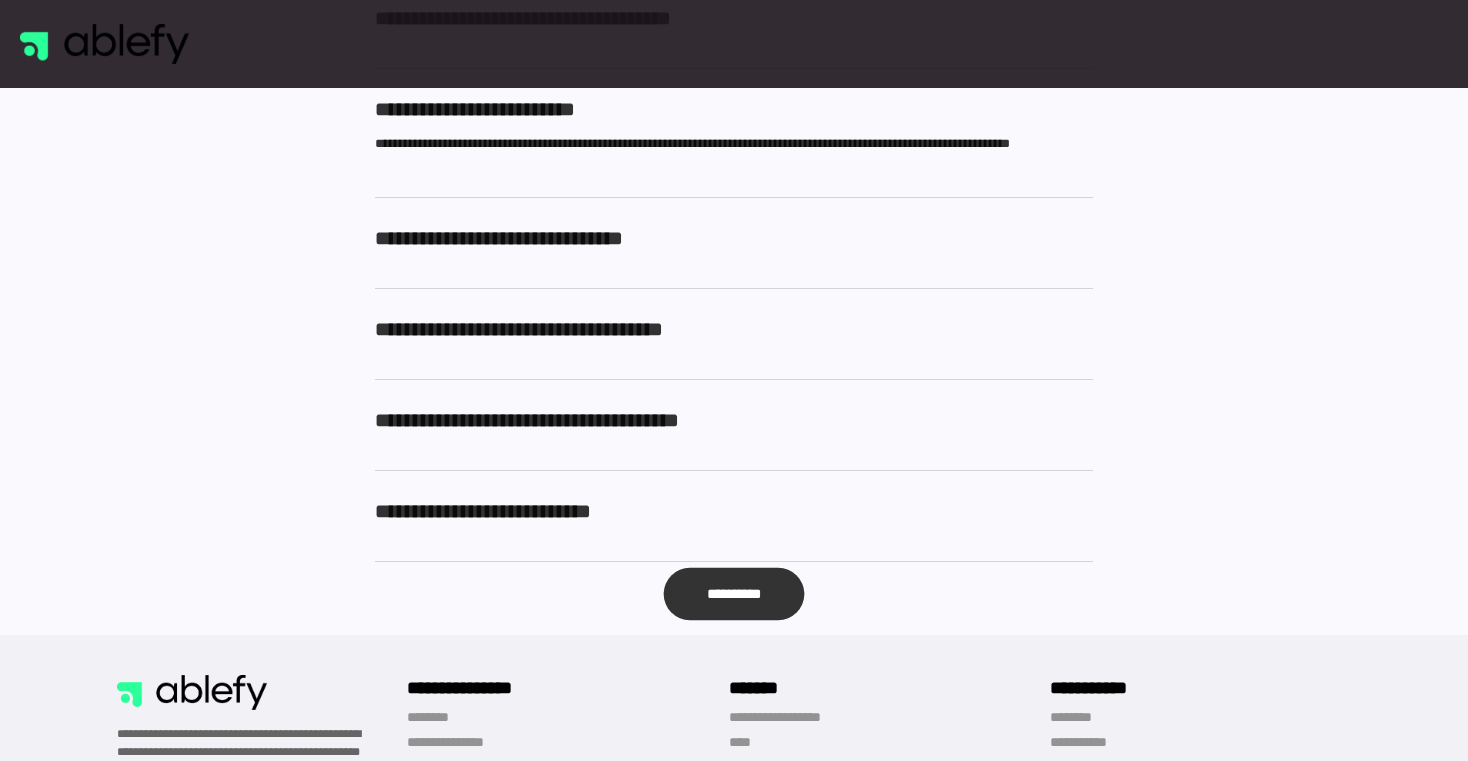 click on "**********" at bounding box center [734, 593] 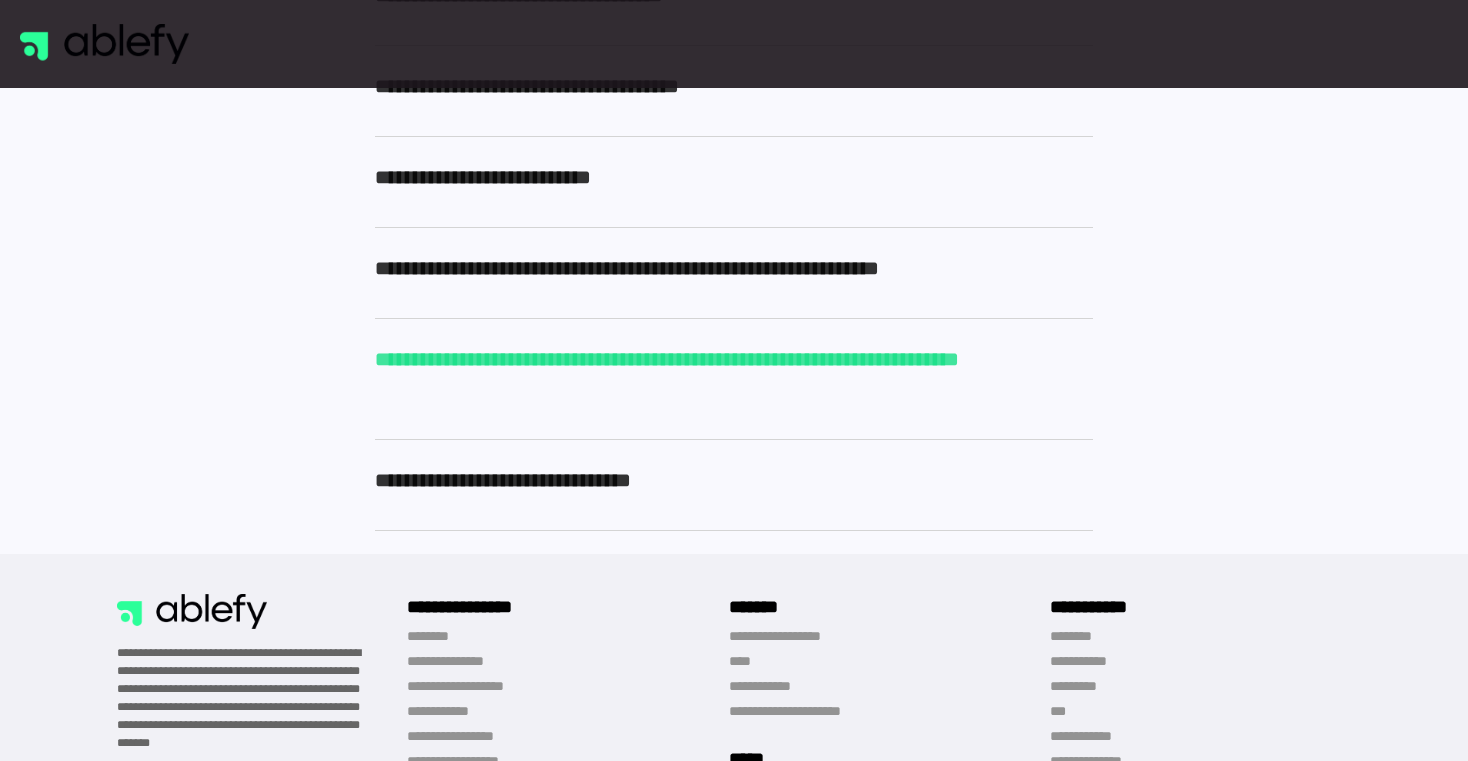 scroll, scrollTop: 1280, scrollLeft: 0, axis: vertical 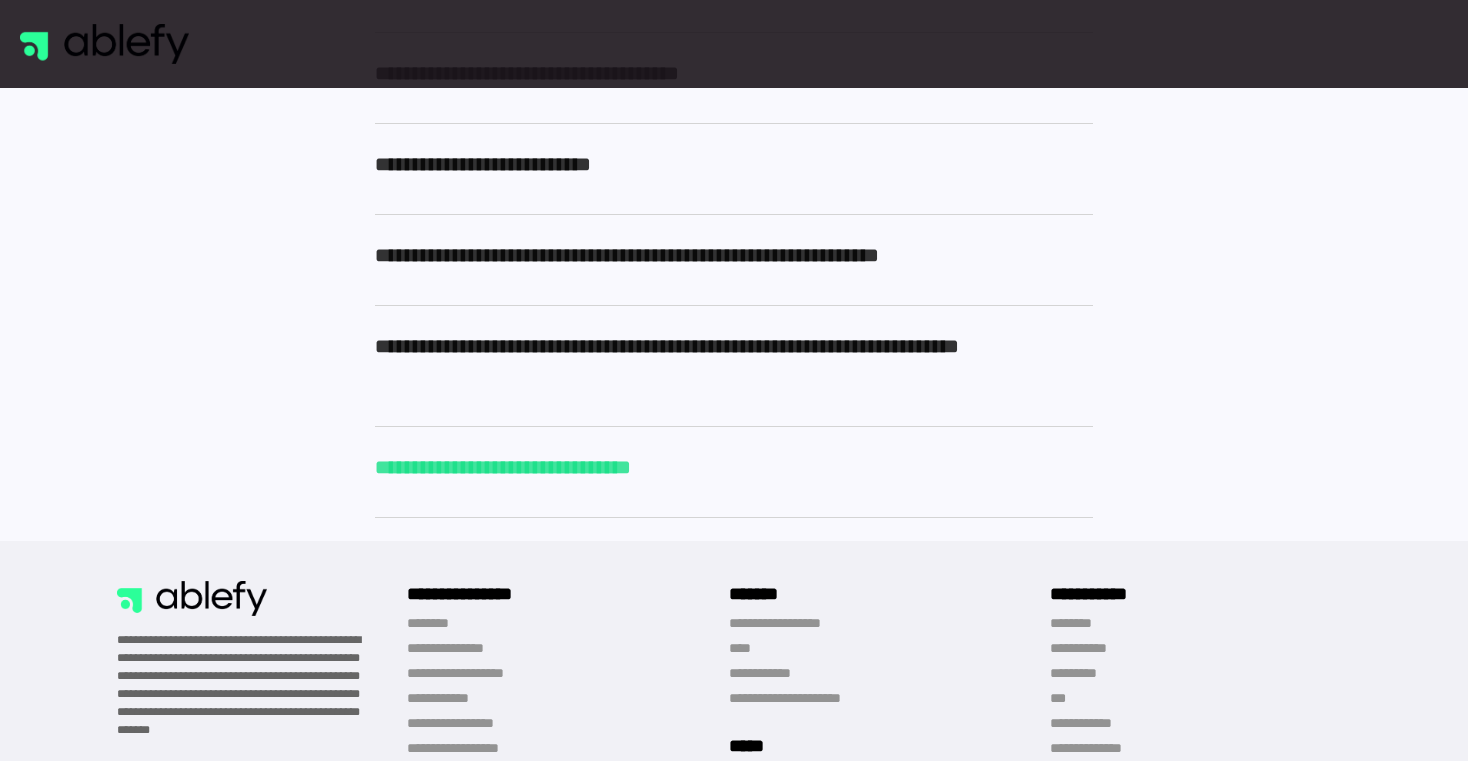 click on "**********" at bounding box center (734, 467) 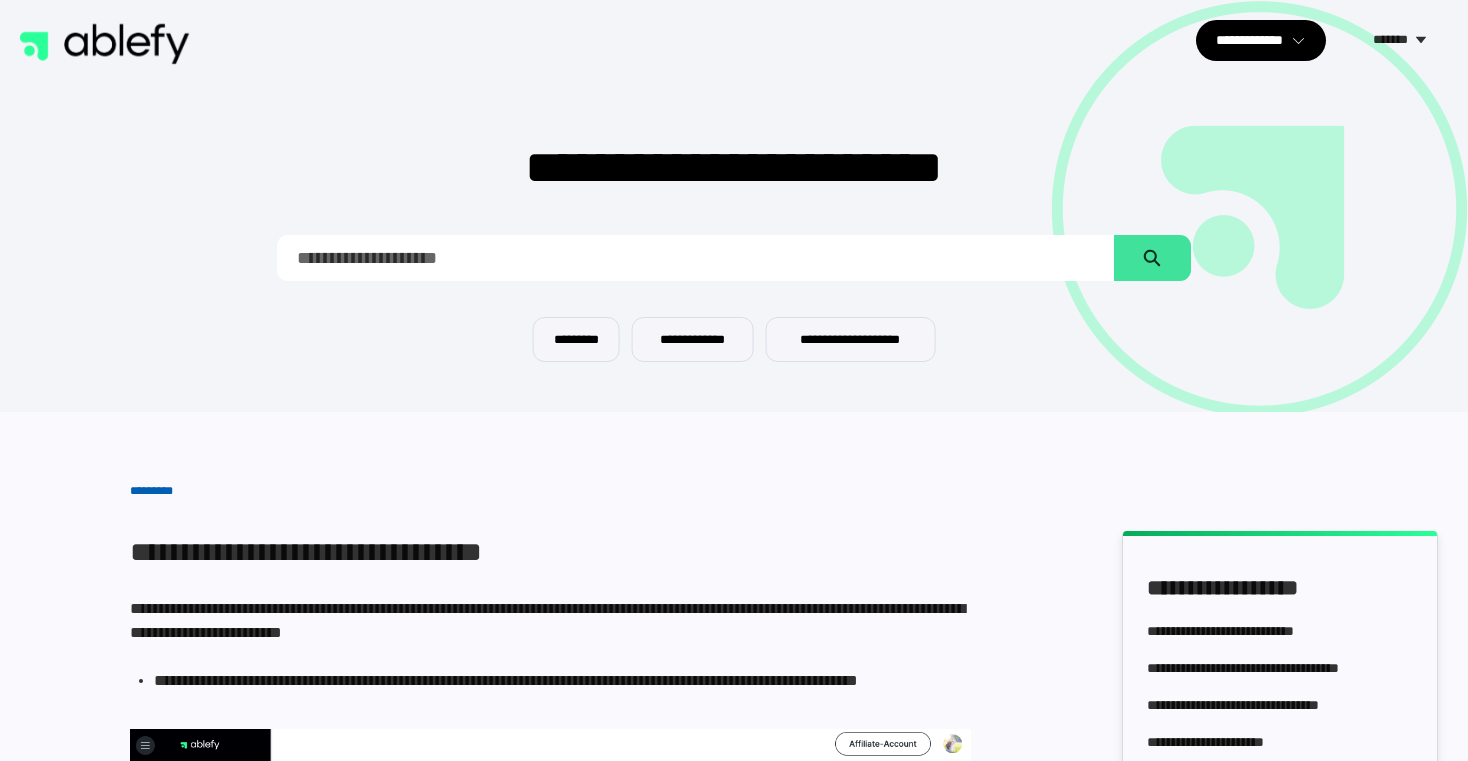scroll, scrollTop: 0, scrollLeft: 0, axis: both 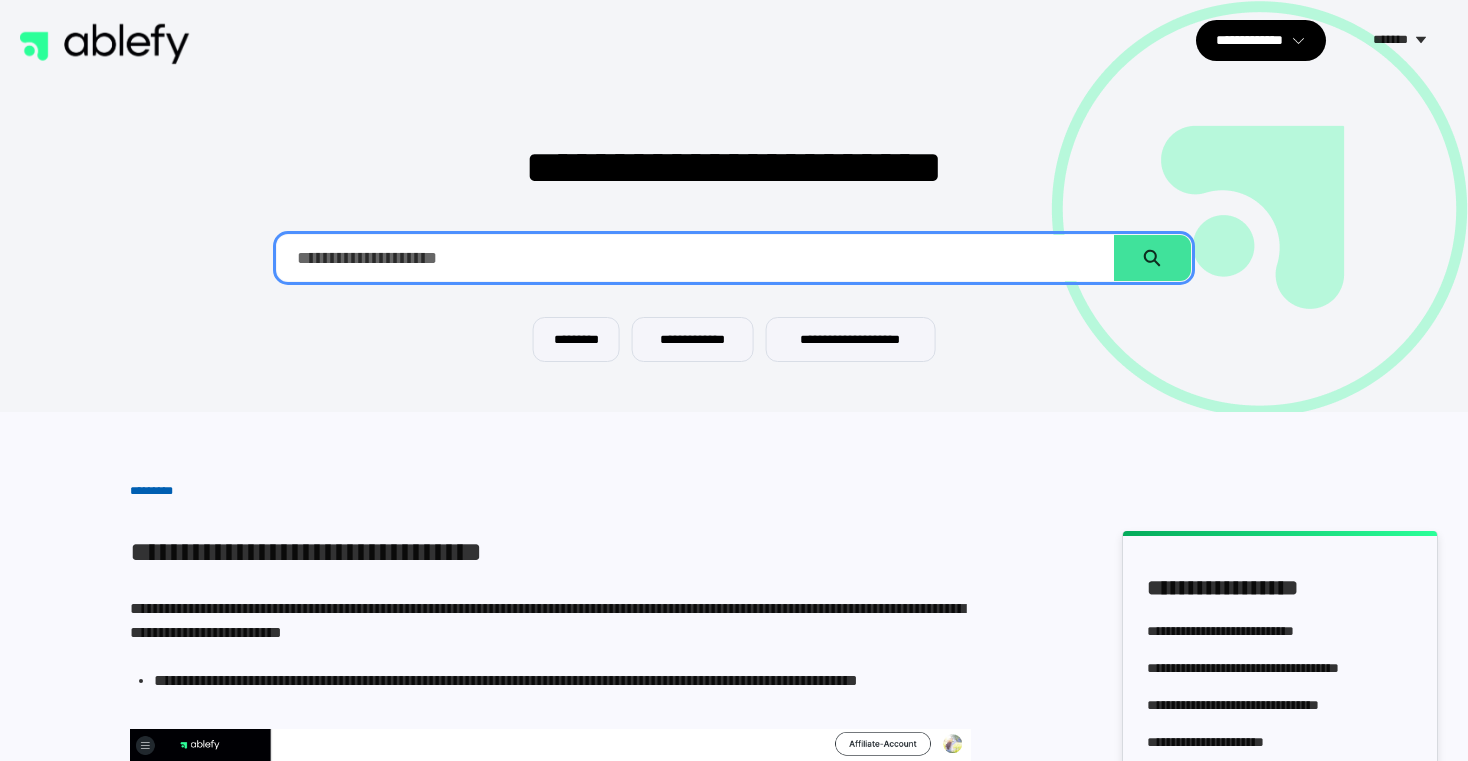 click at bounding box center [695, 258] 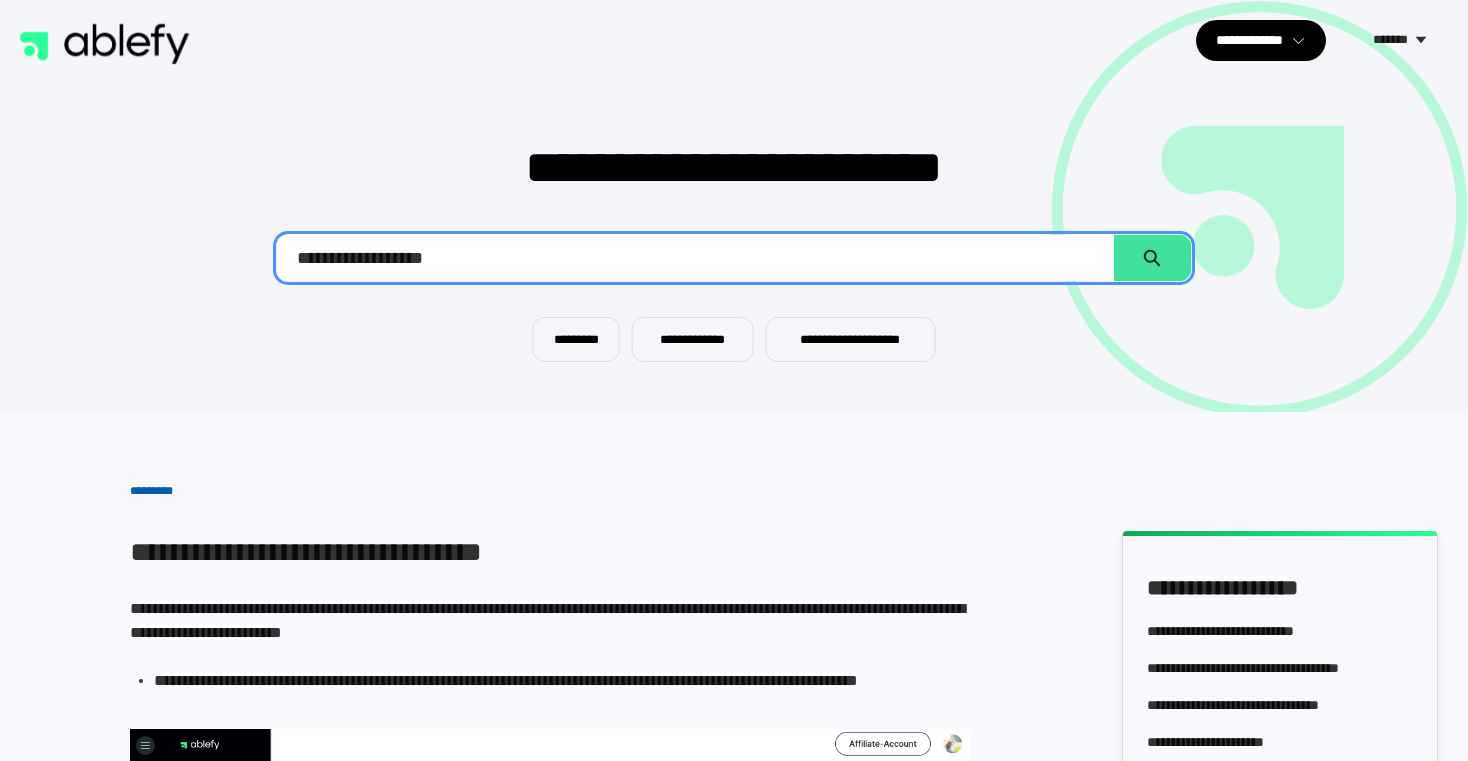 type on "**********" 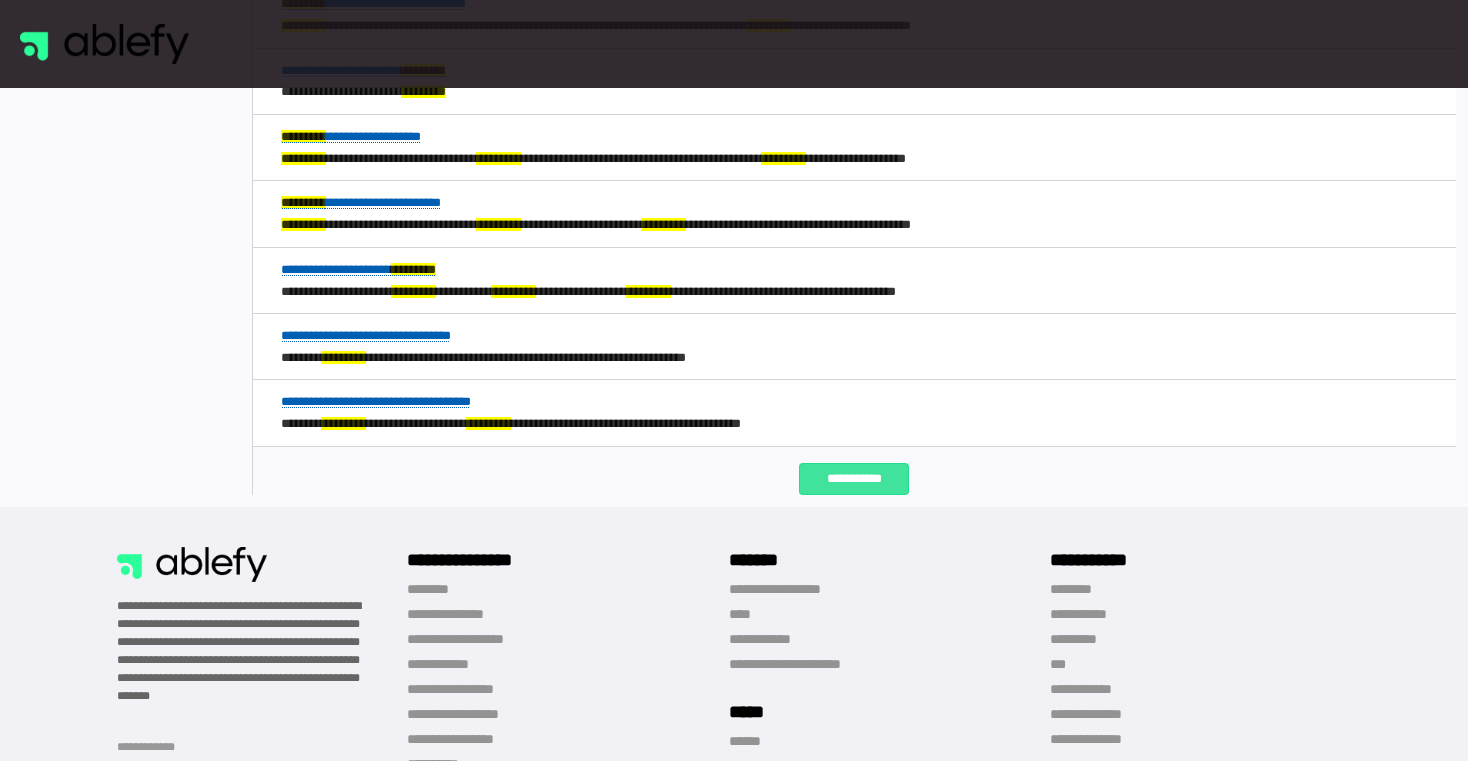 scroll, scrollTop: 1081, scrollLeft: 0, axis: vertical 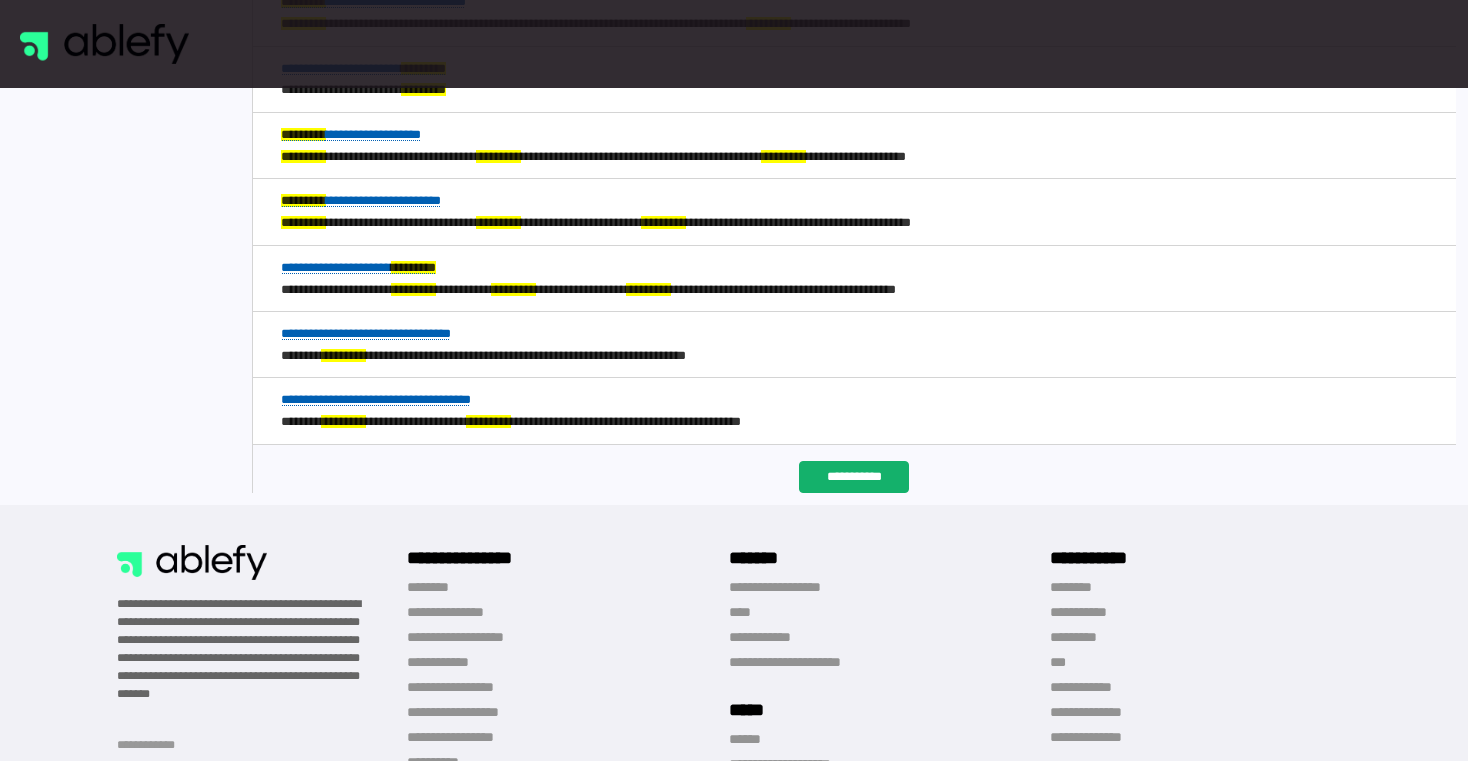 click on "**********" at bounding box center (854, 477) 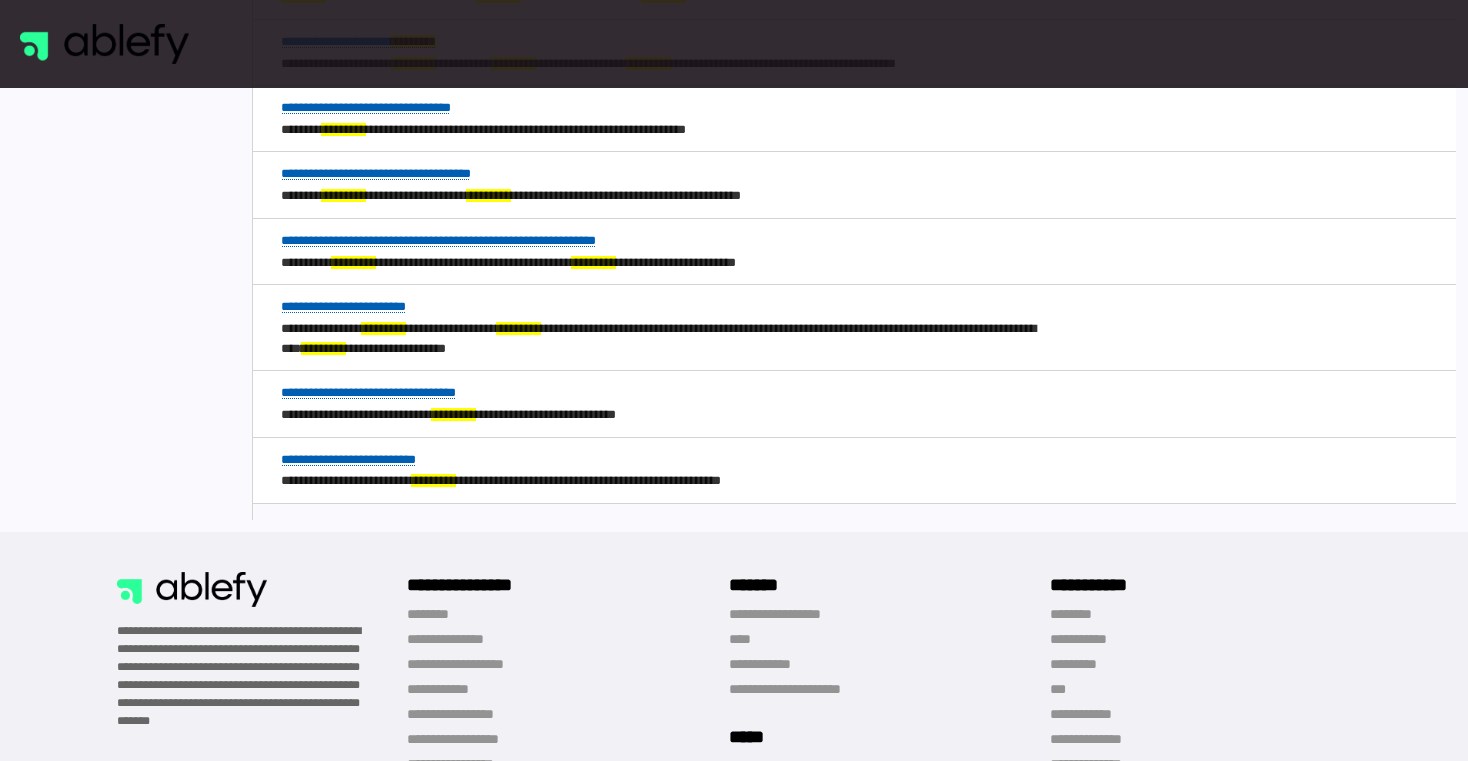 scroll, scrollTop: 1309, scrollLeft: 0, axis: vertical 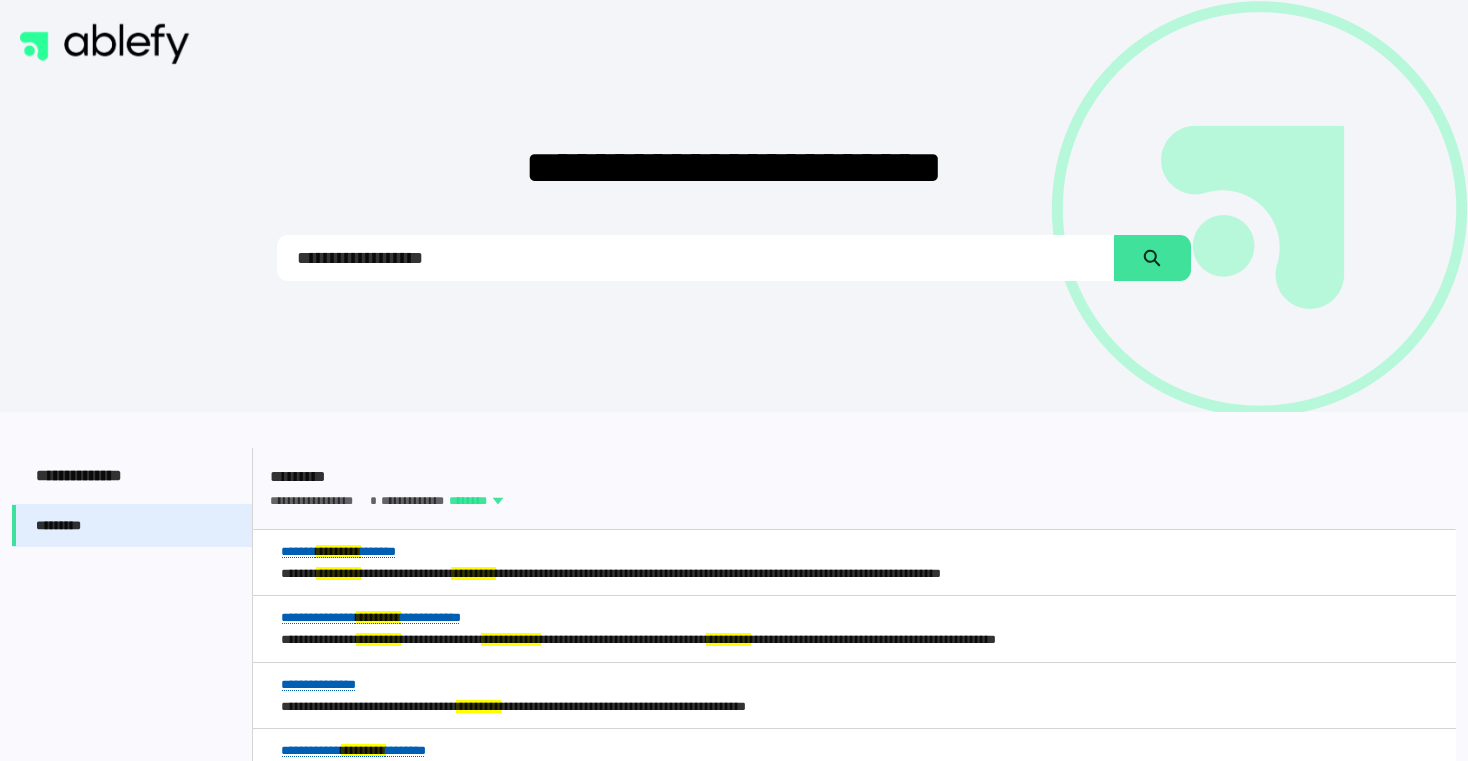 click on "**********" at bounding box center (695, 258) 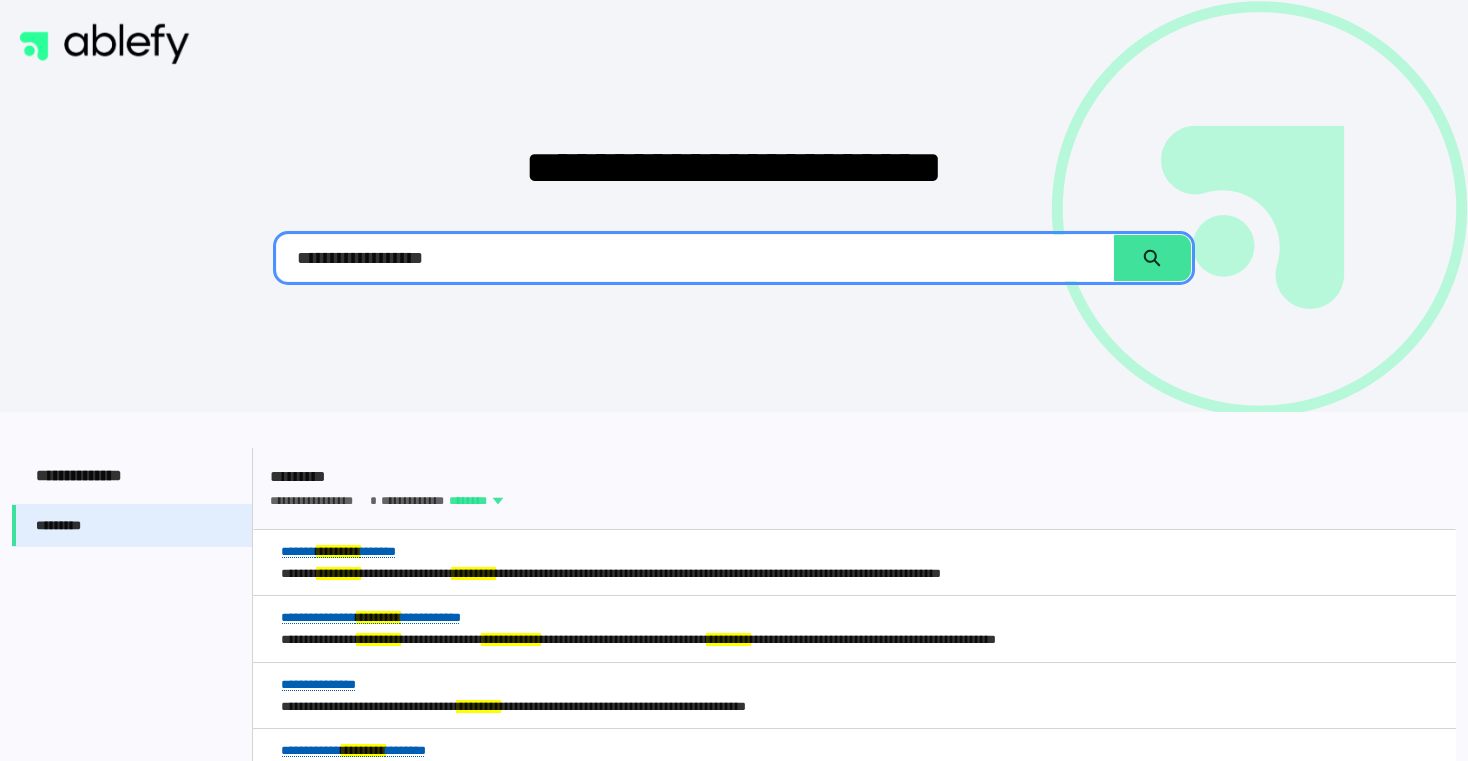 click on "**********" at bounding box center (695, 258) 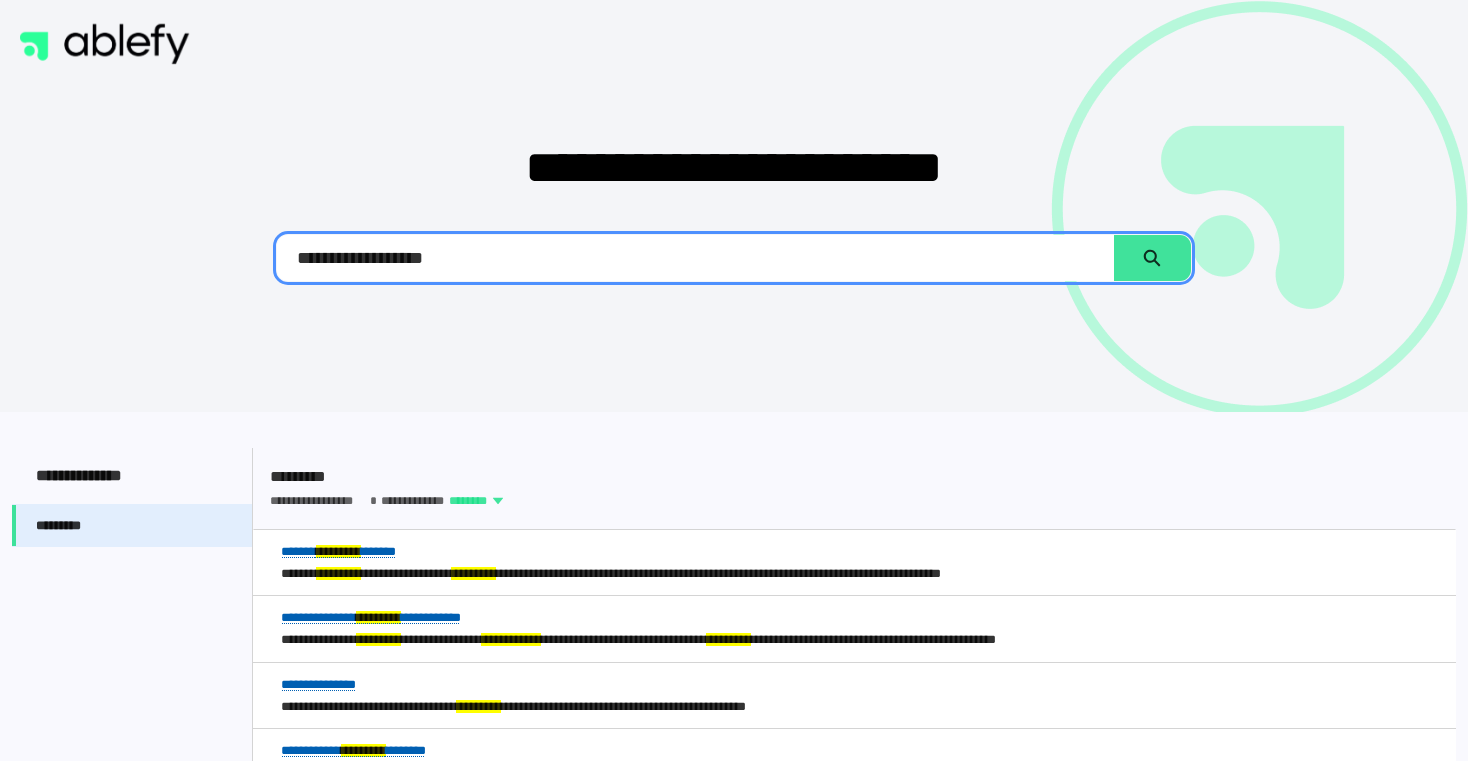 click on "**********" at bounding box center (695, 258) 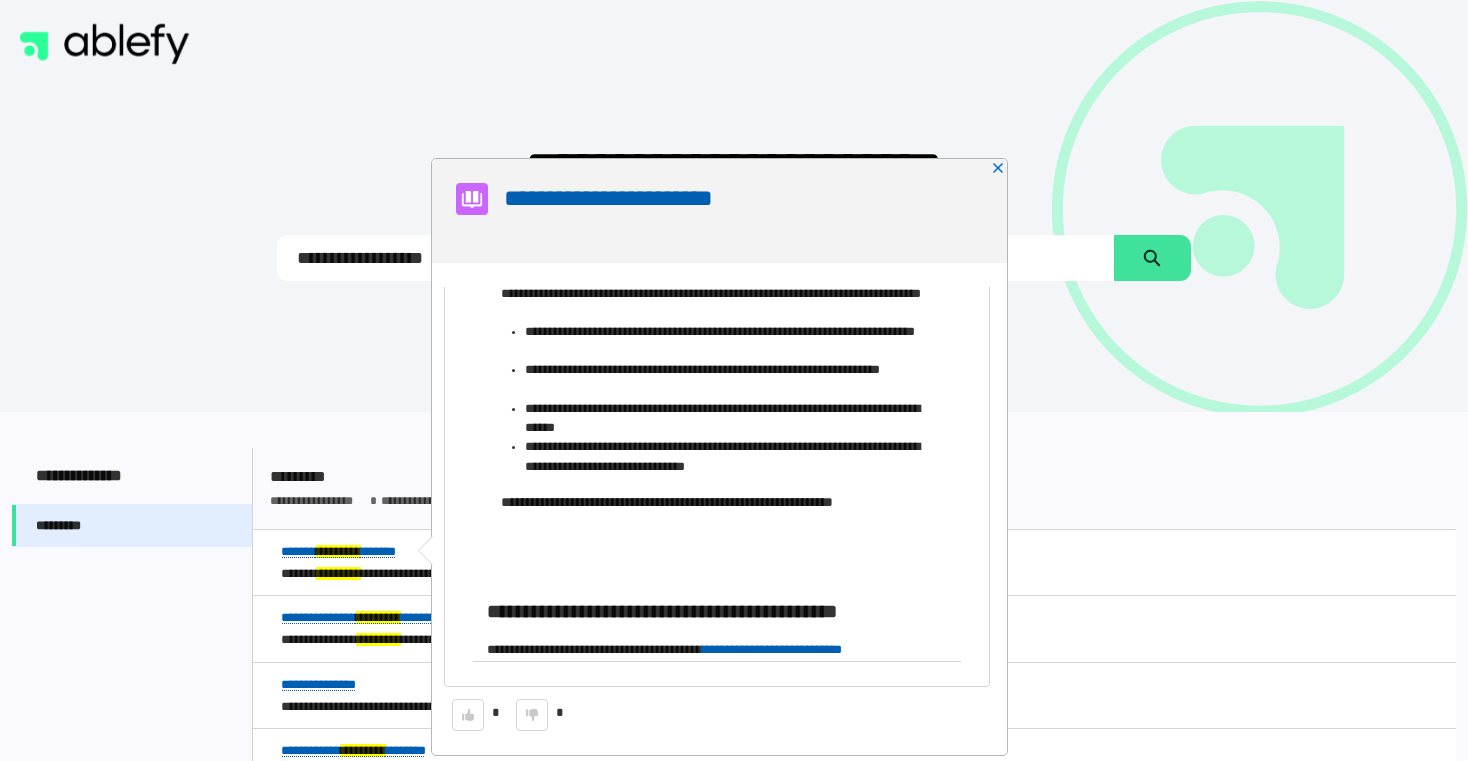 scroll, scrollTop: 993, scrollLeft: 0, axis: vertical 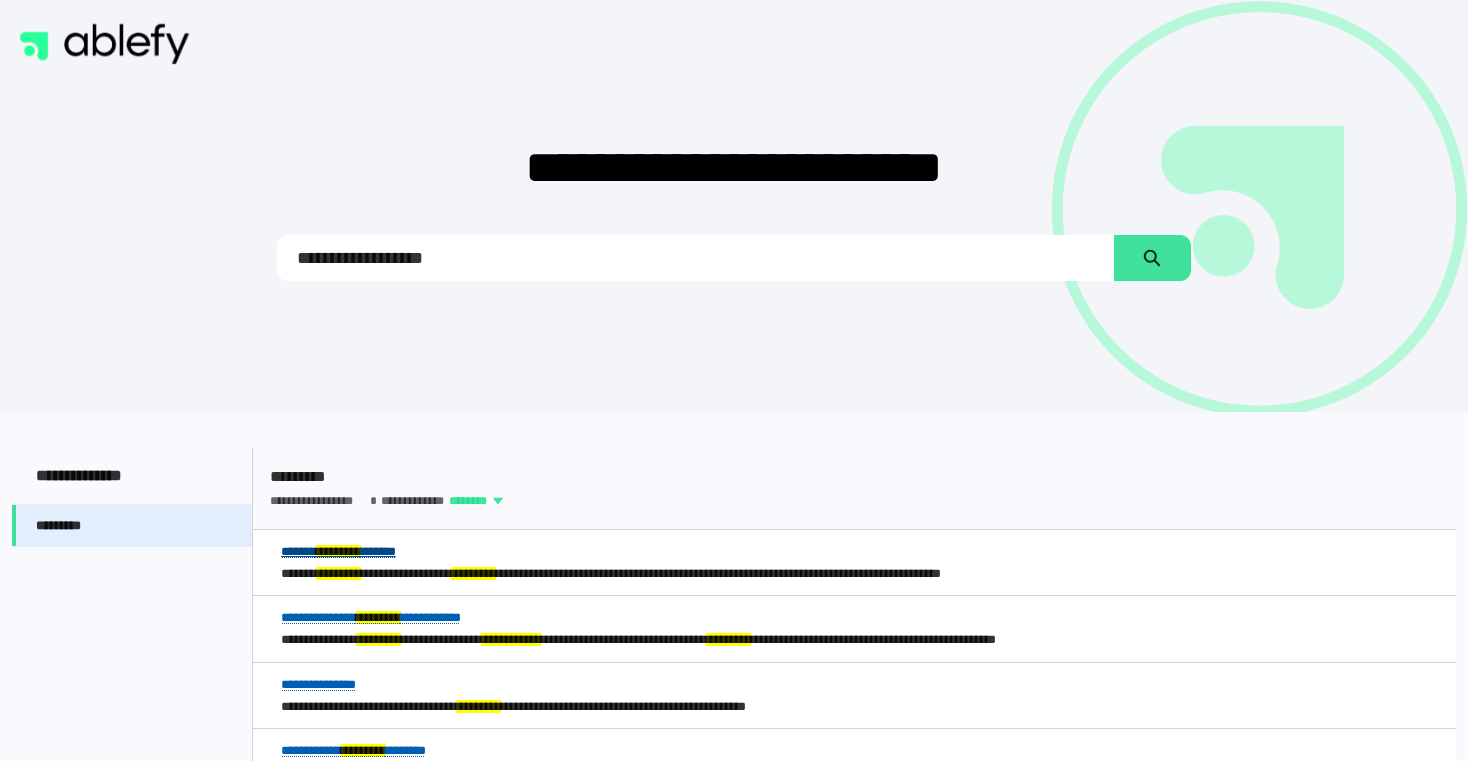 click on "*********" at bounding box center [338, 551] 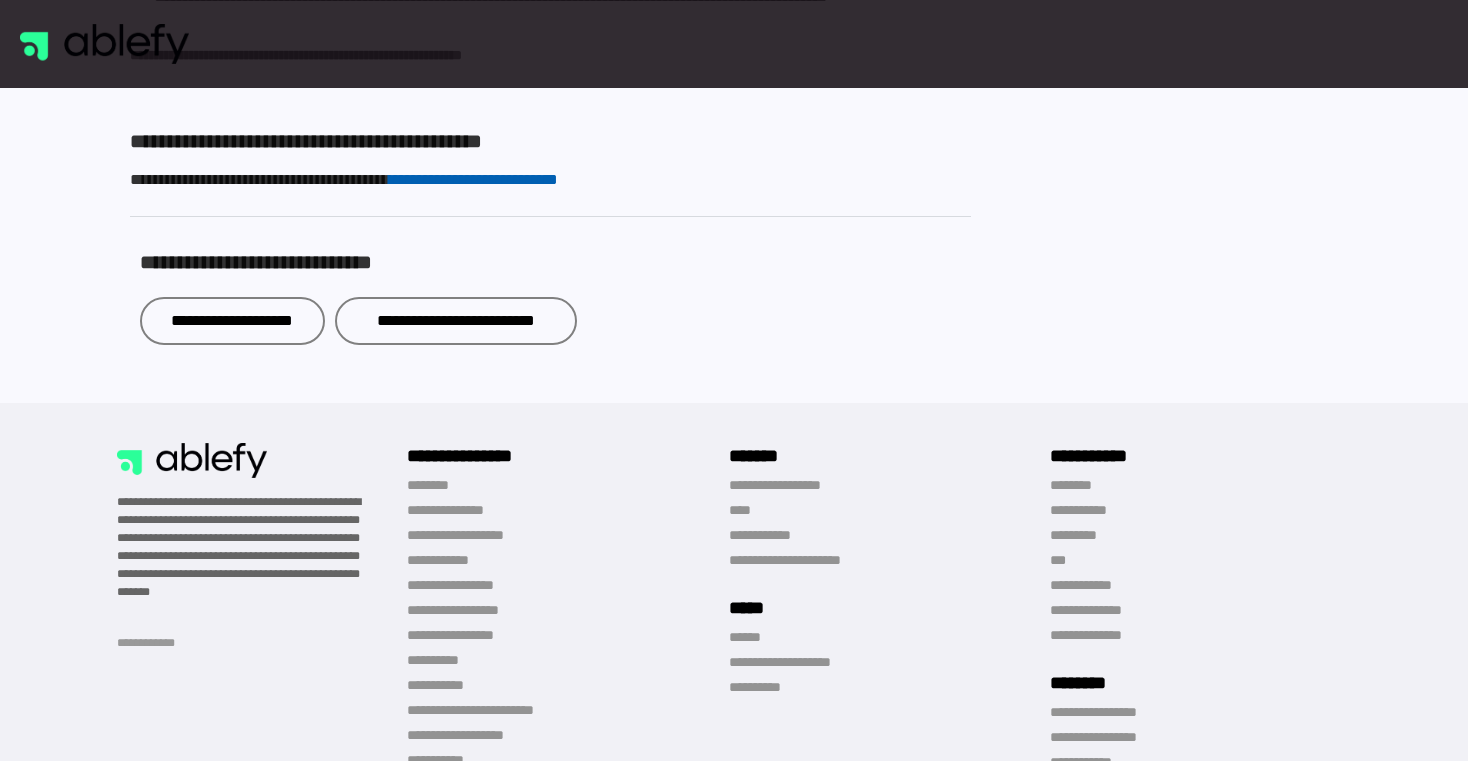 scroll, scrollTop: 1256, scrollLeft: 0, axis: vertical 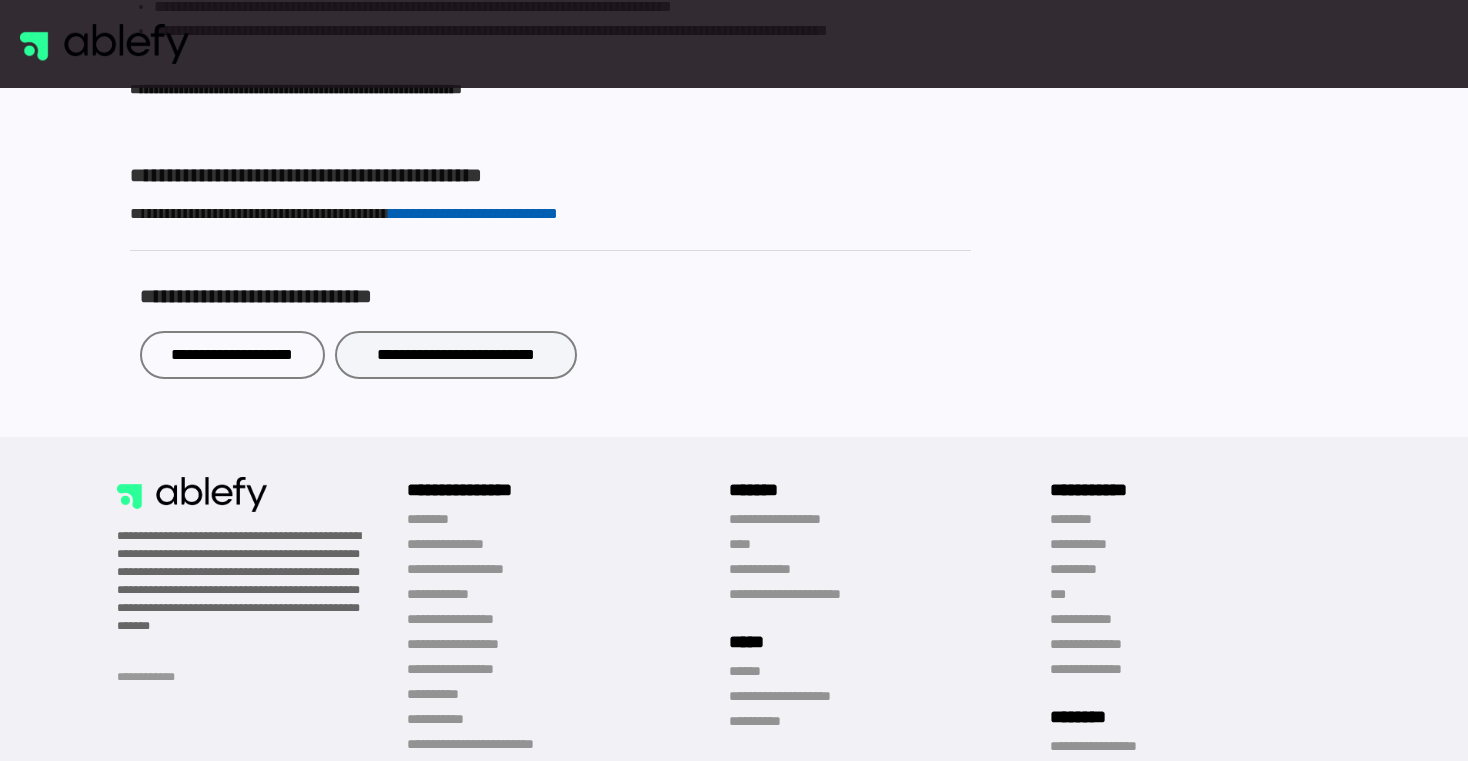 click on "**********" at bounding box center (456, 355) 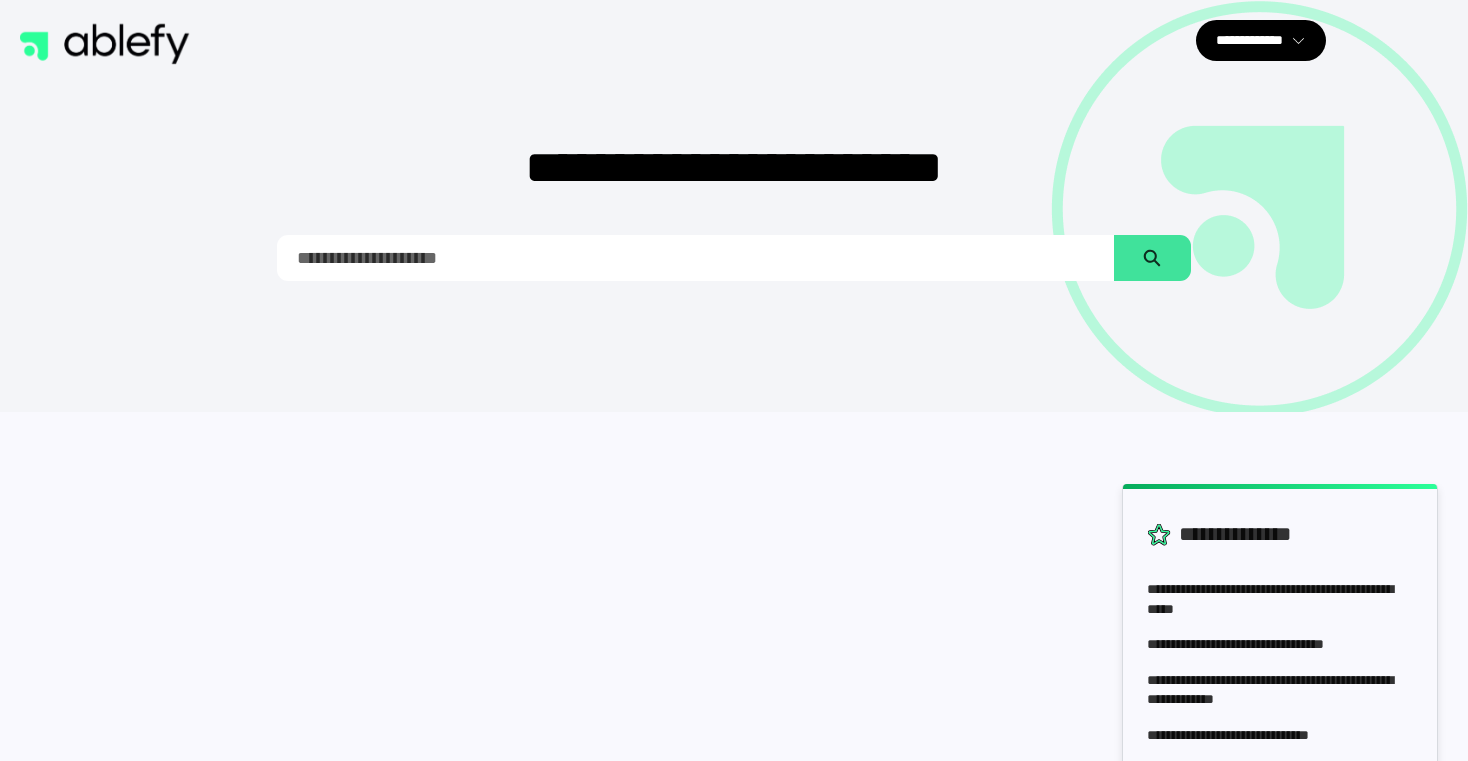scroll, scrollTop: 0, scrollLeft: 0, axis: both 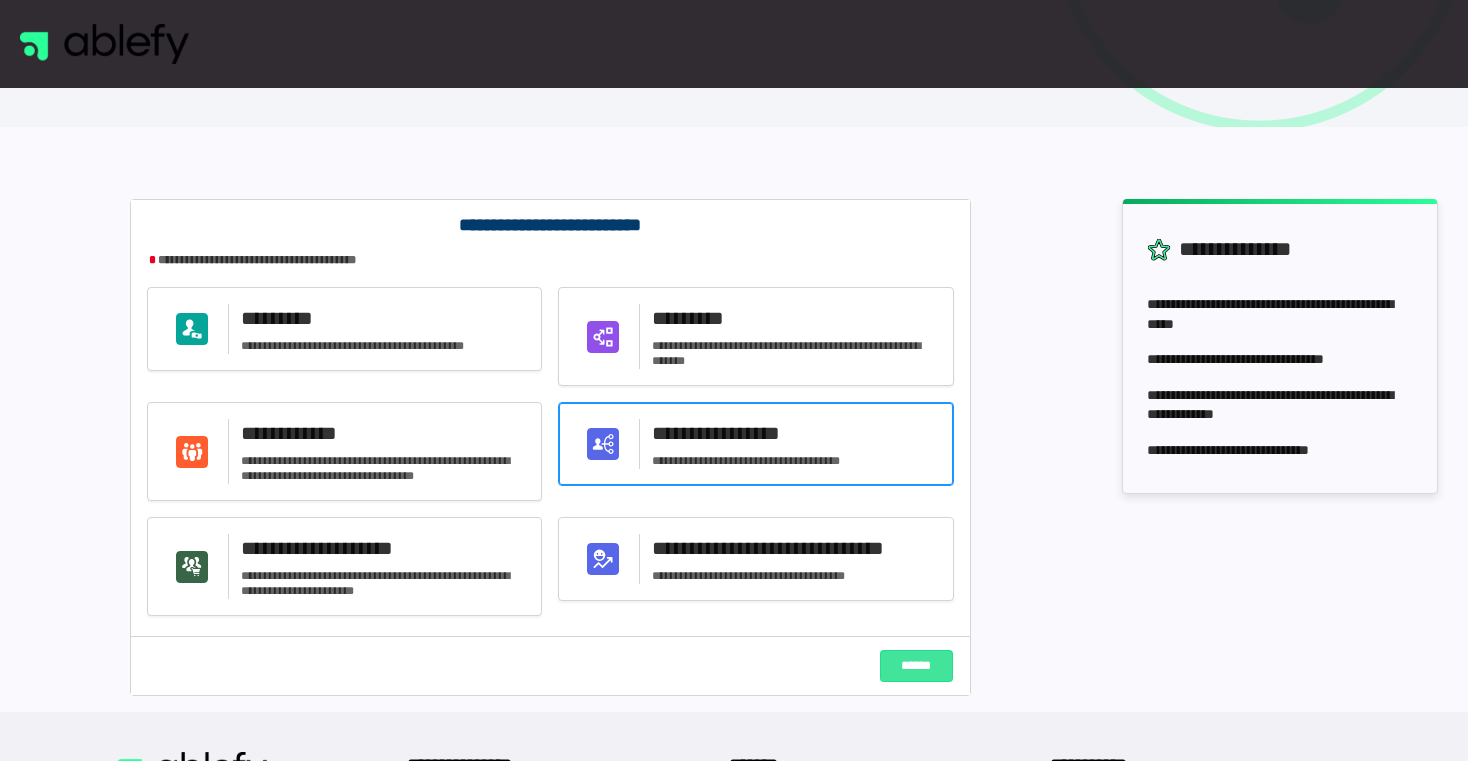 click on "**********" 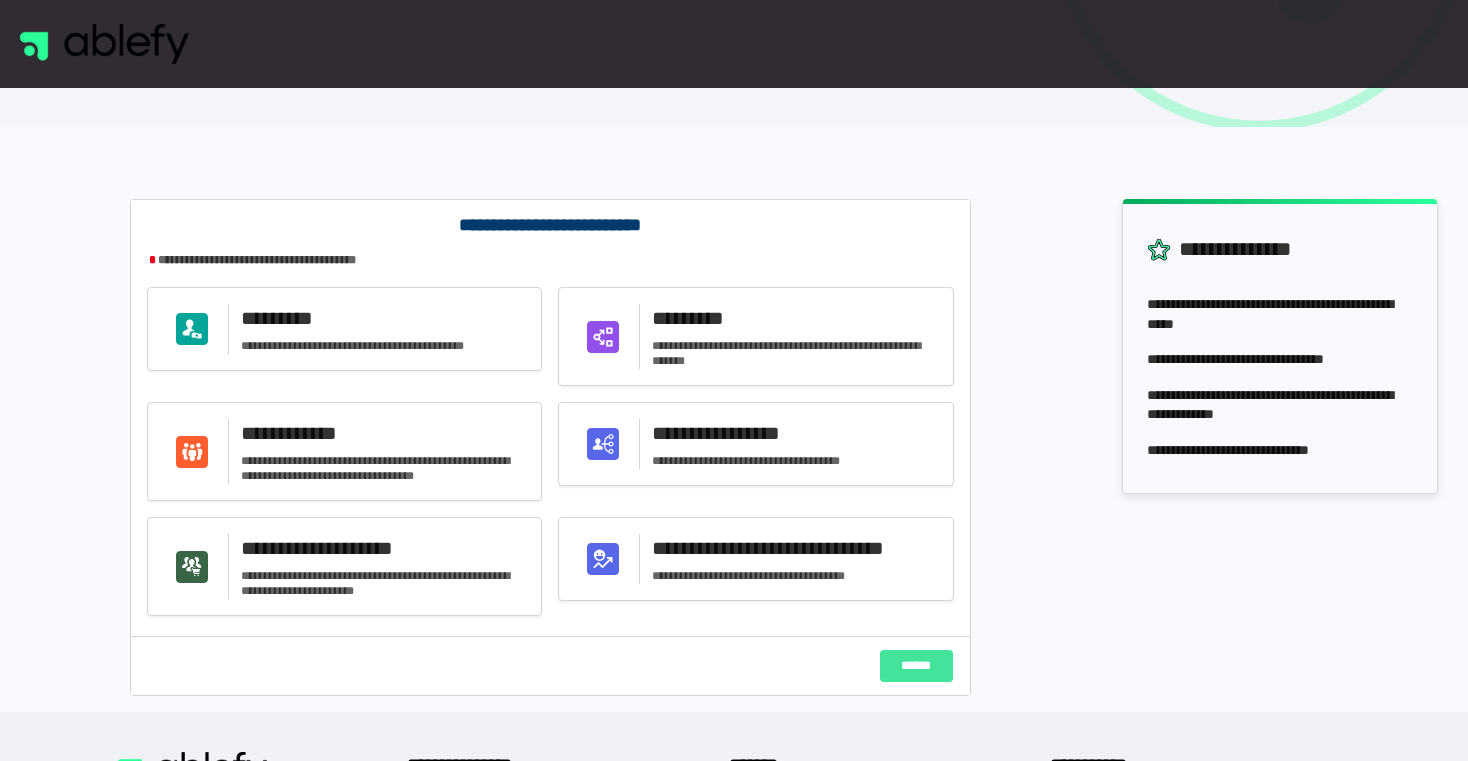 click on "******" 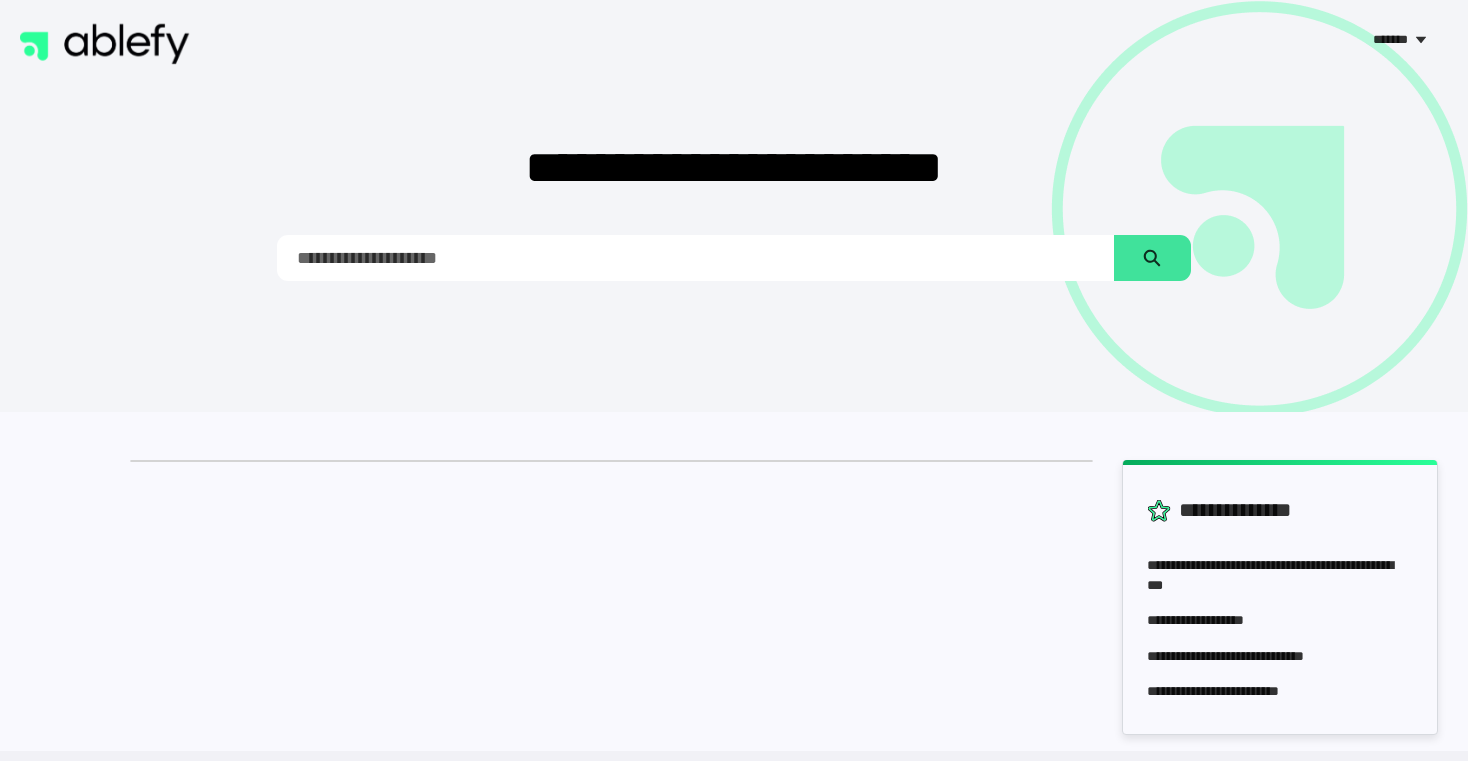 scroll, scrollTop: 0, scrollLeft: 0, axis: both 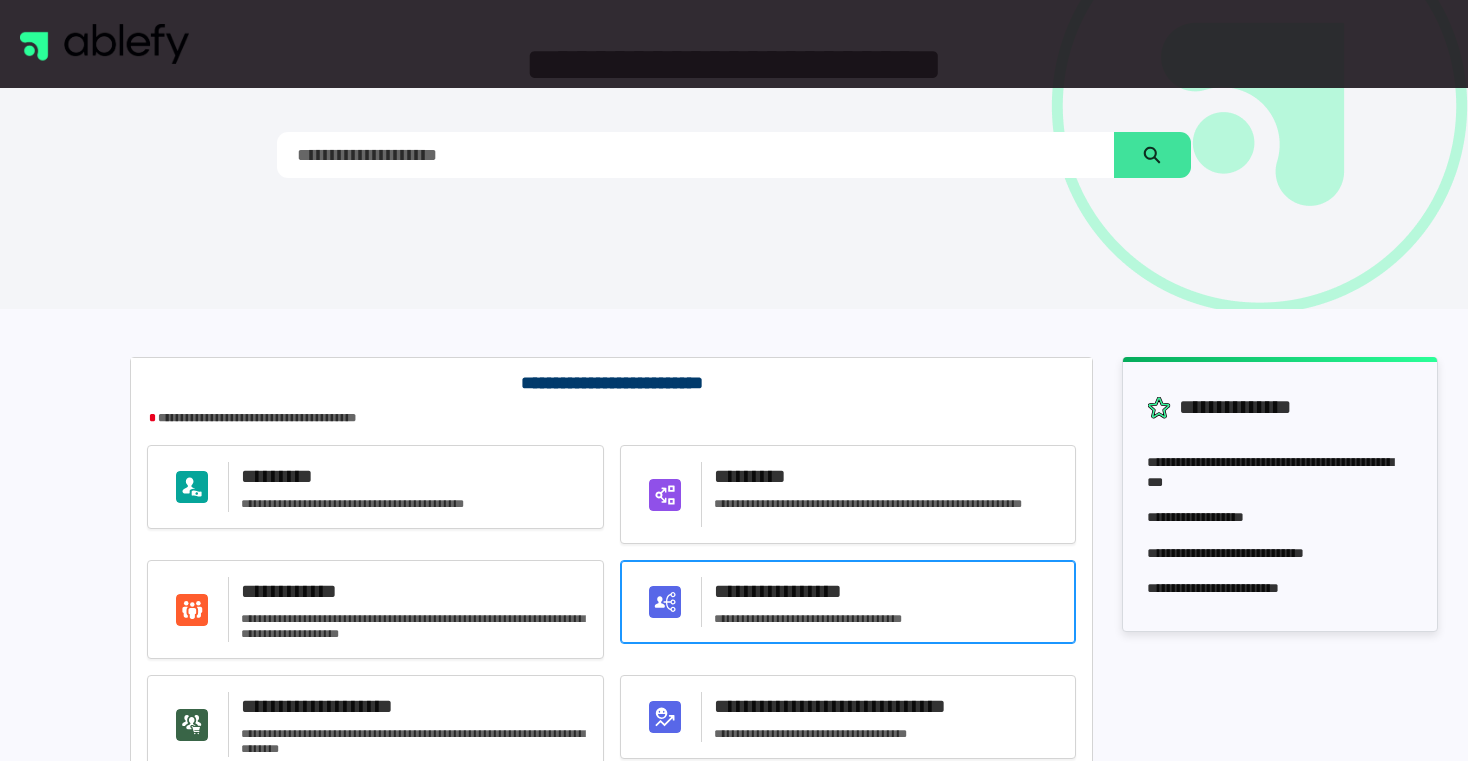 click on "**********" 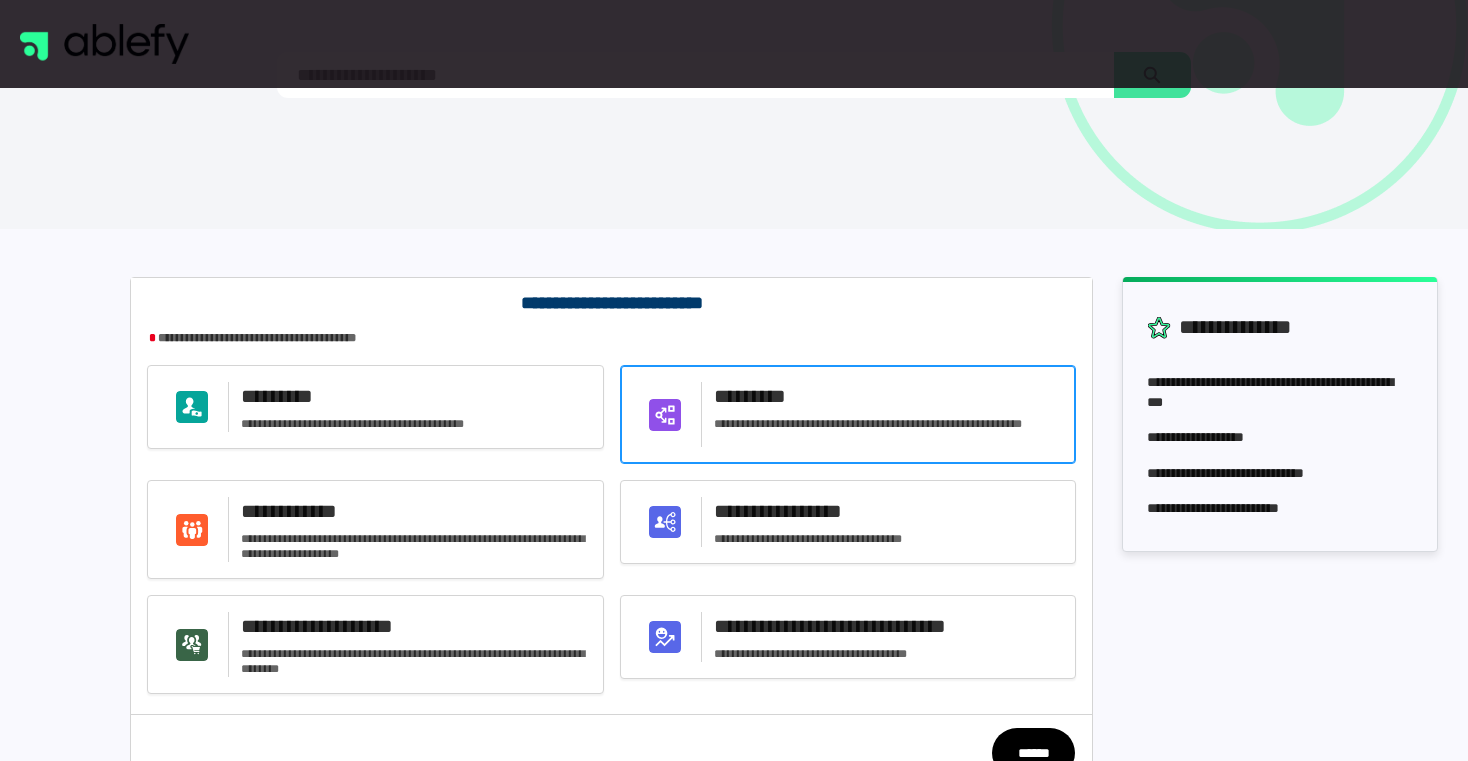 scroll, scrollTop: 269, scrollLeft: 0, axis: vertical 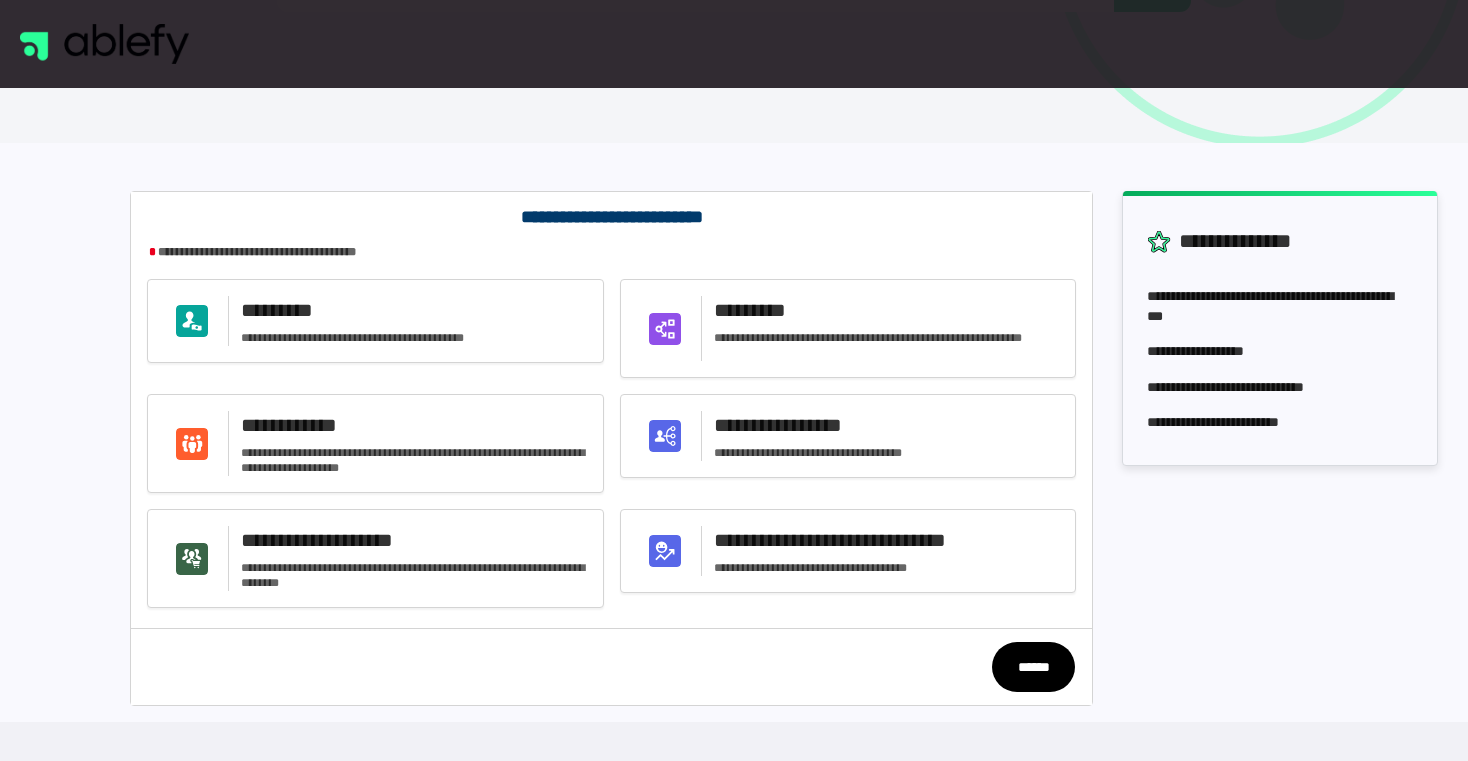 click on "******" 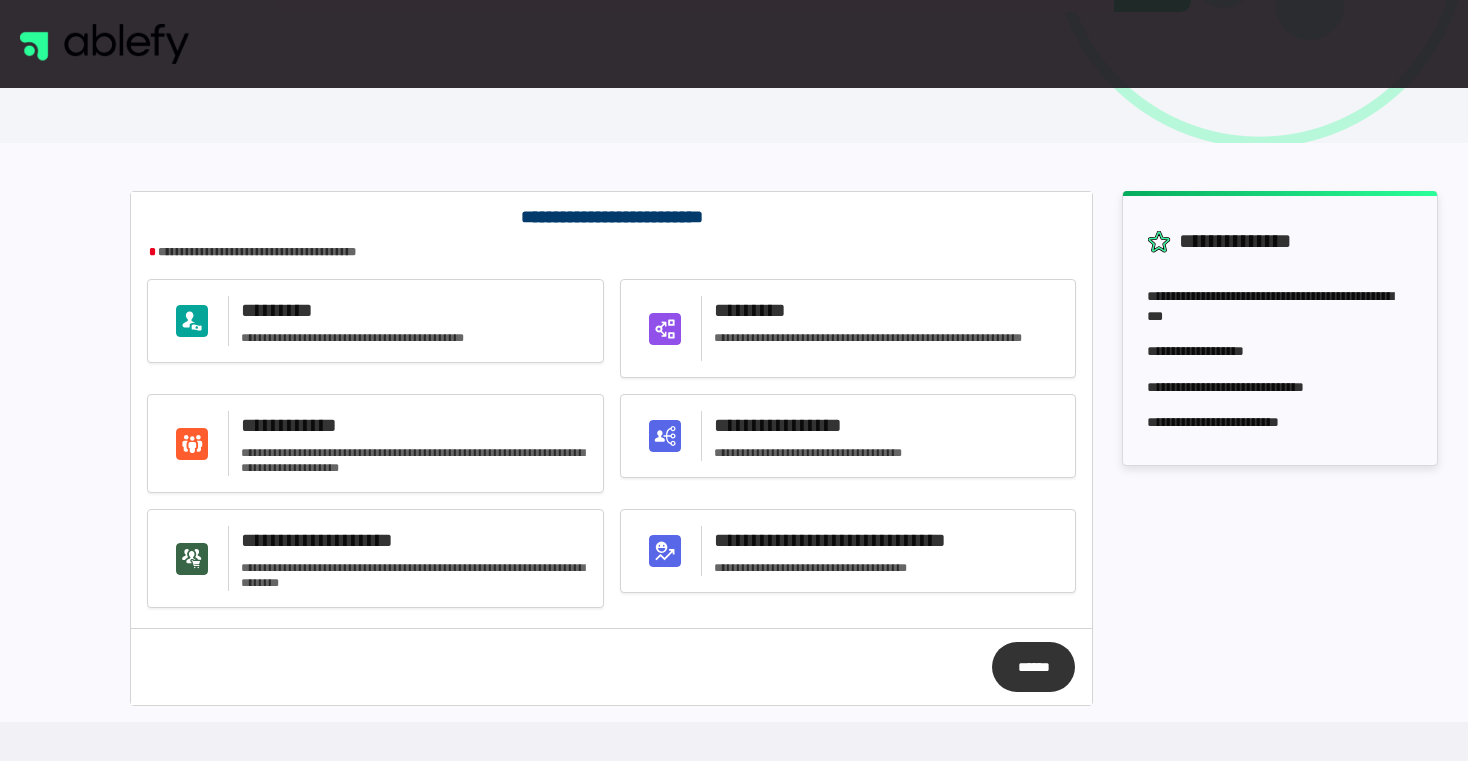 click on "******" 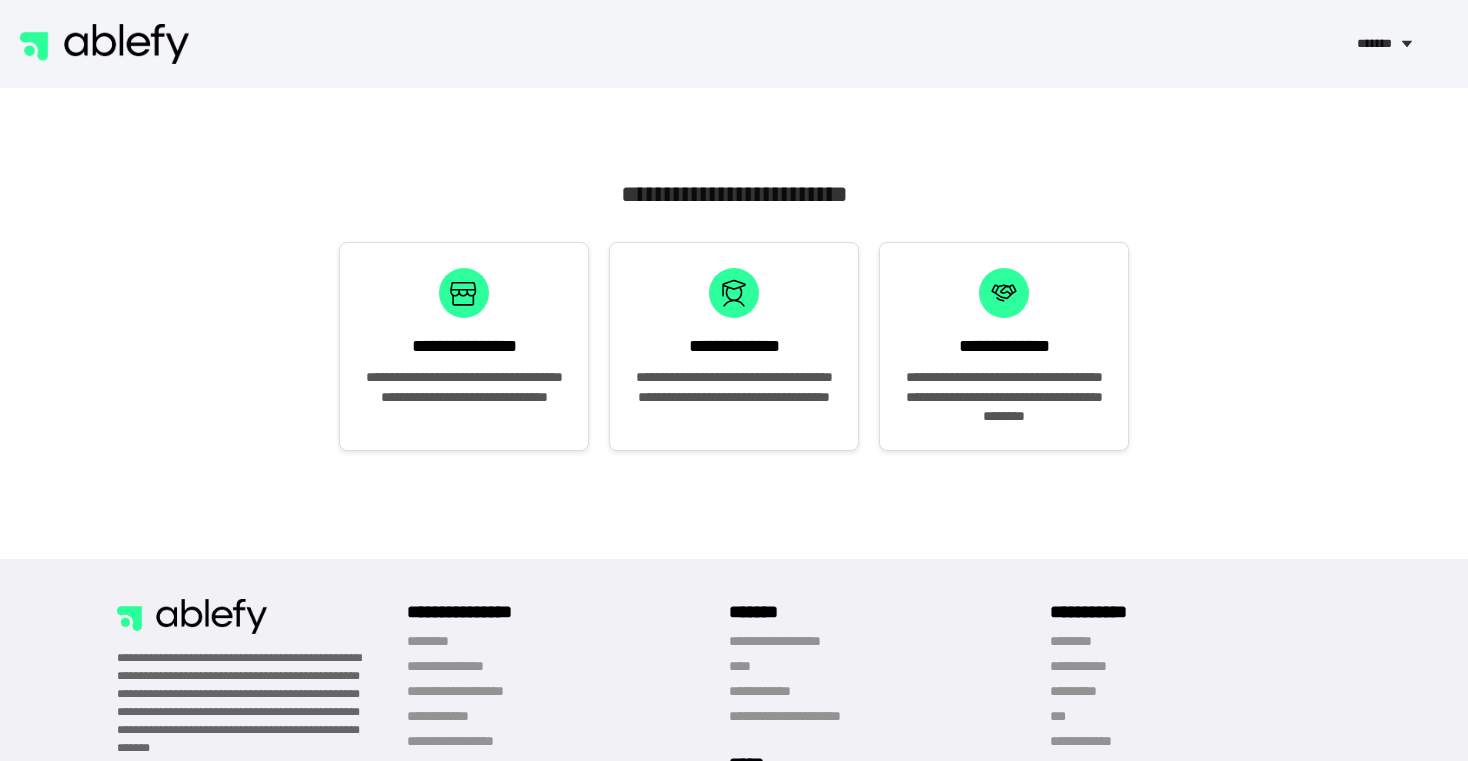 scroll, scrollTop: 0, scrollLeft: 0, axis: both 